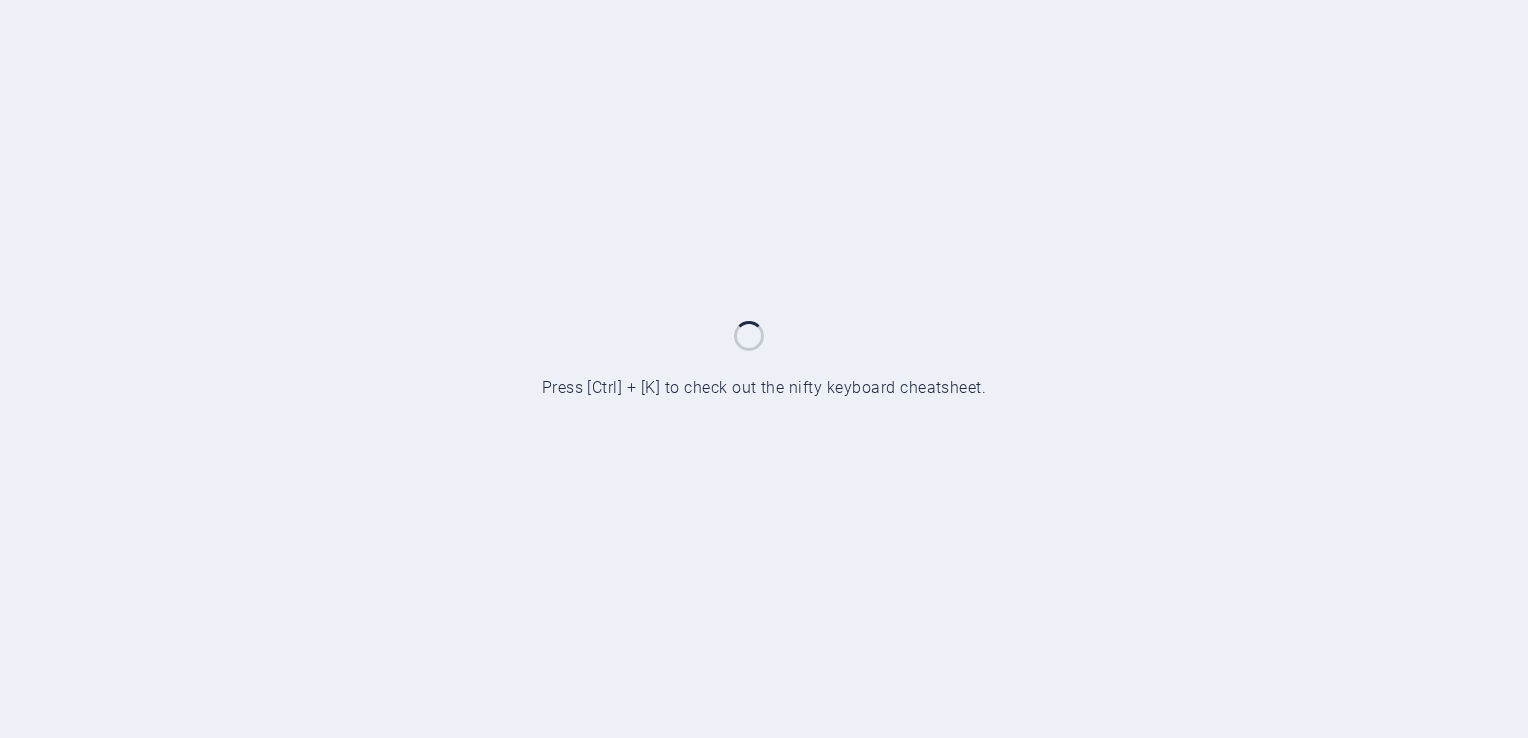 scroll, scrollTop: 0, scrollLeft: 0, axis: both 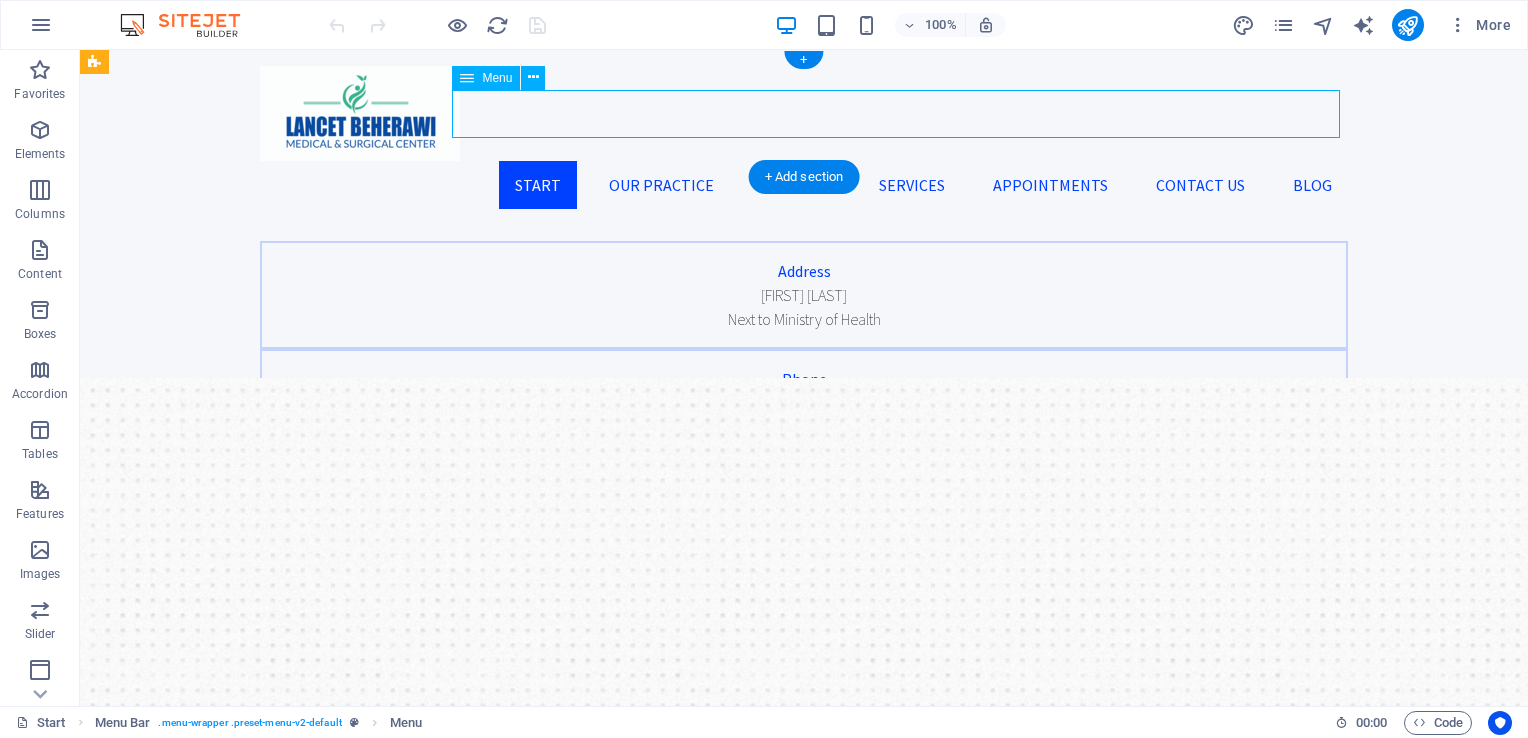click on "Start Our Practice Doctors Services Appointments Contact us Blog" at bounding box center [804, 185] 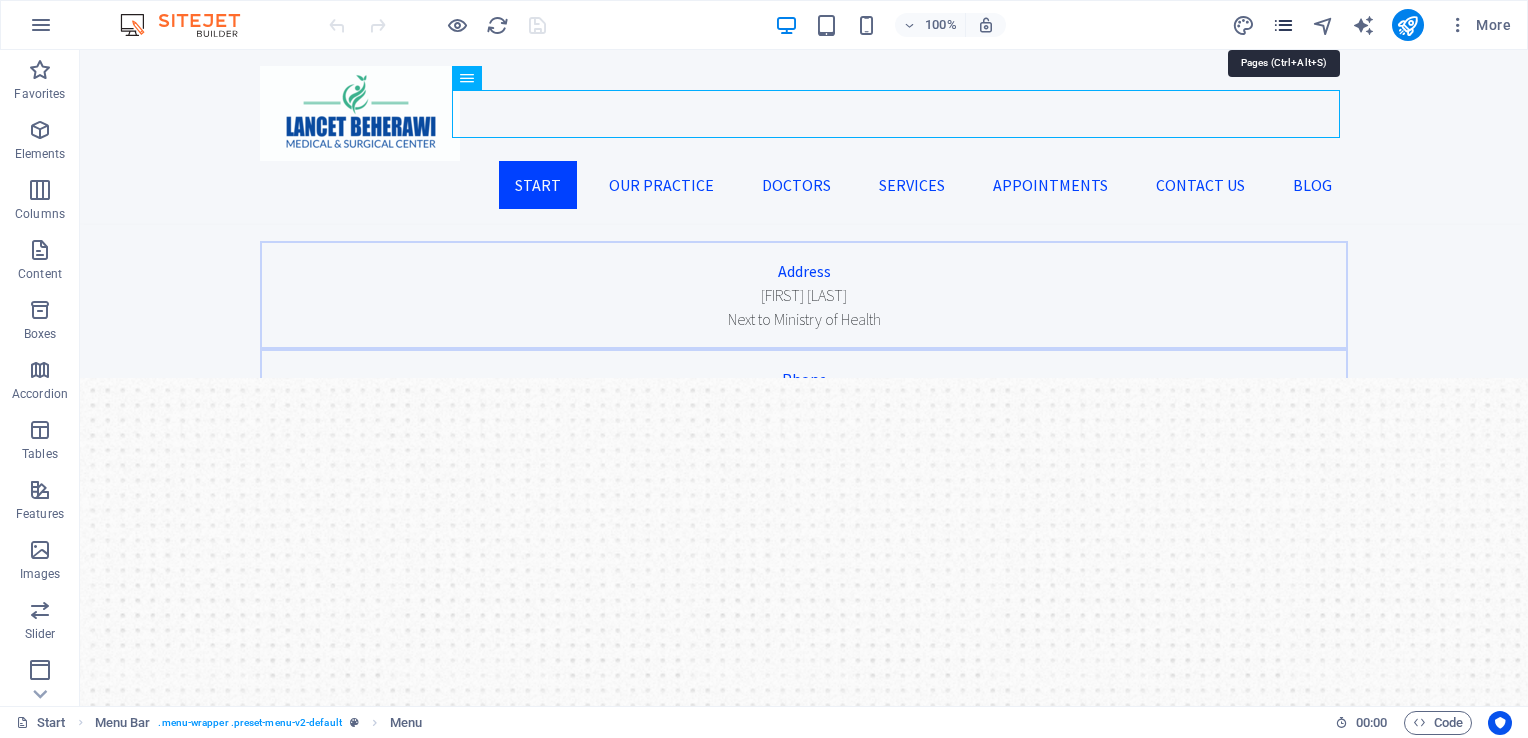 click at bounding box center (1283, 25) 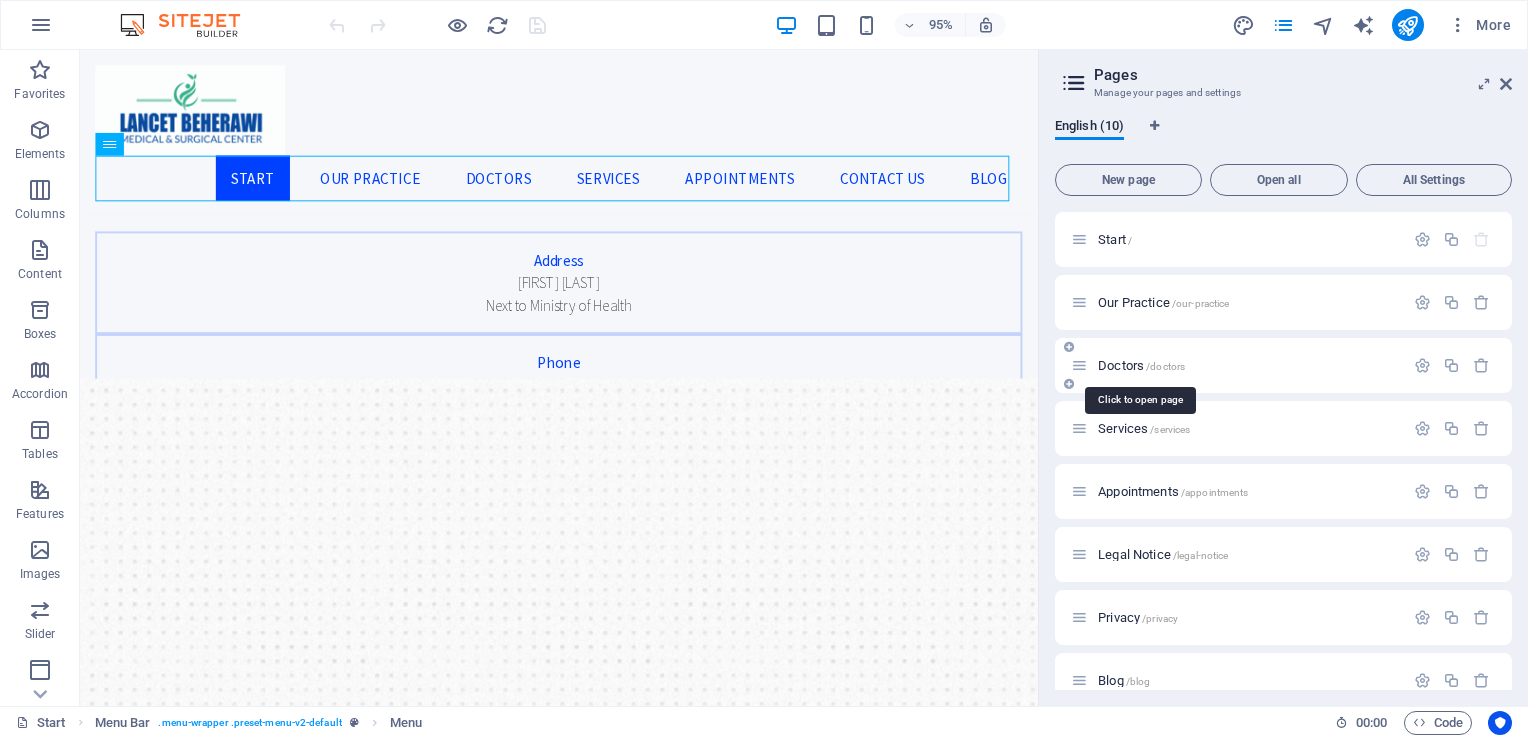 click on "Doctors /doctors" at bounding box center [1141, 365] 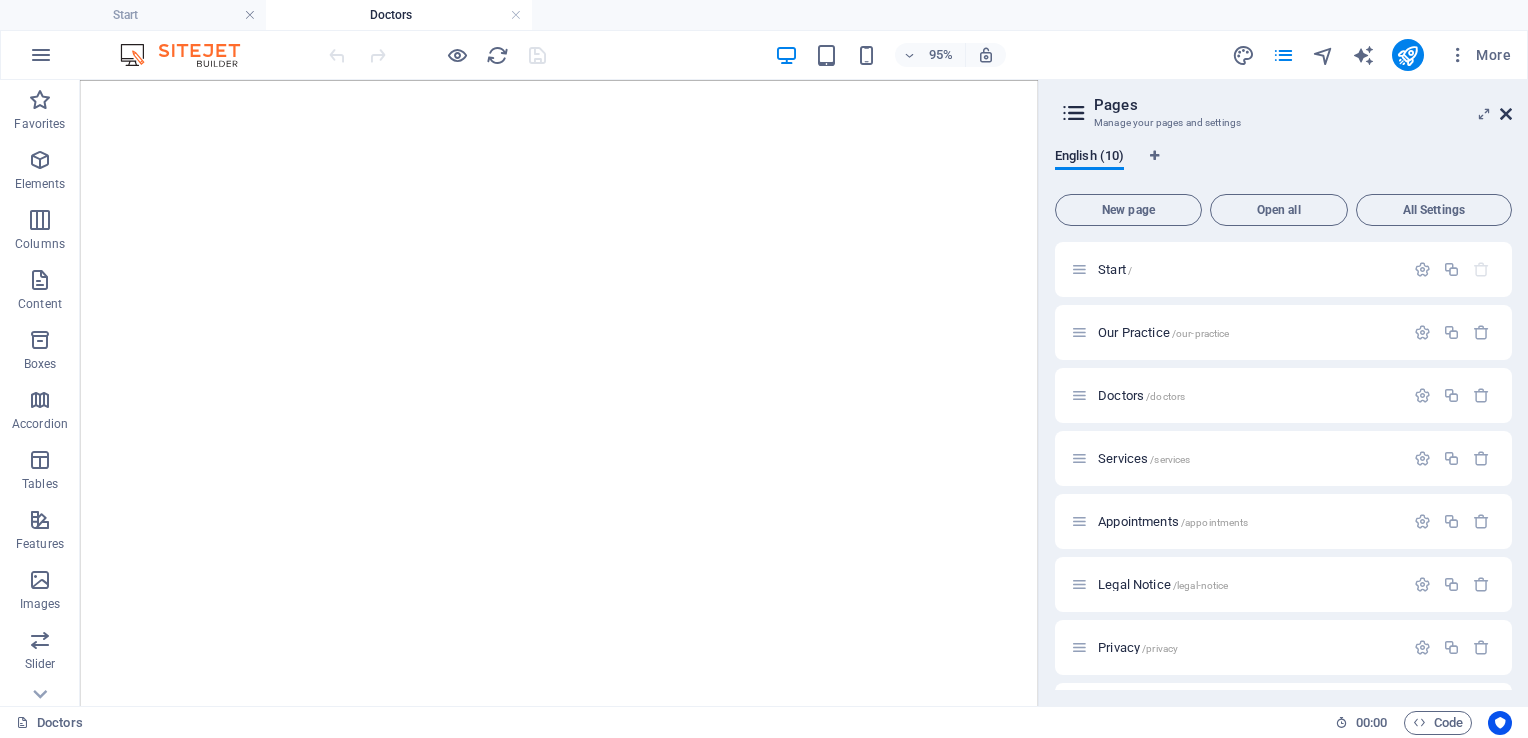 click at bounding box center (1506, 114) 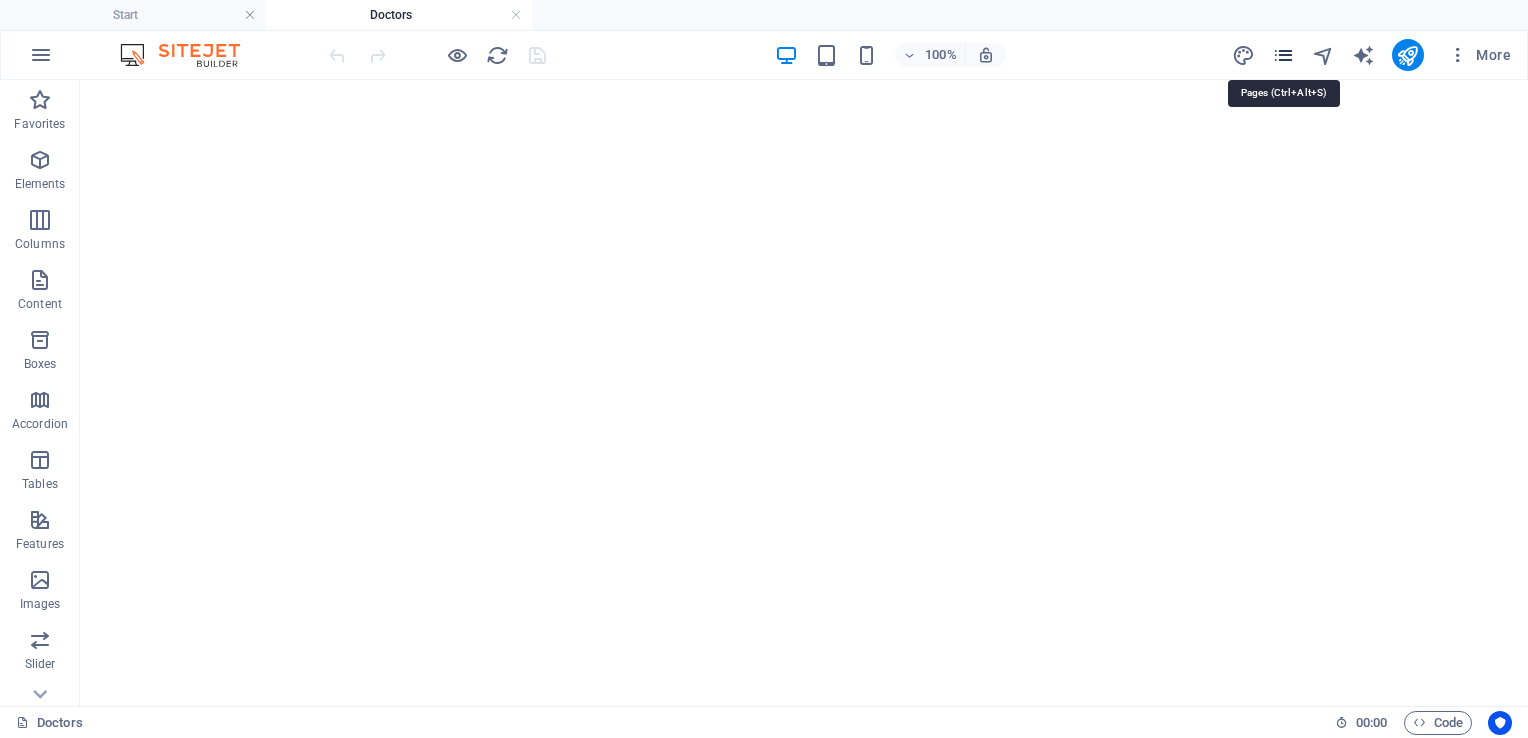 click at bounding box center [1283, 55] 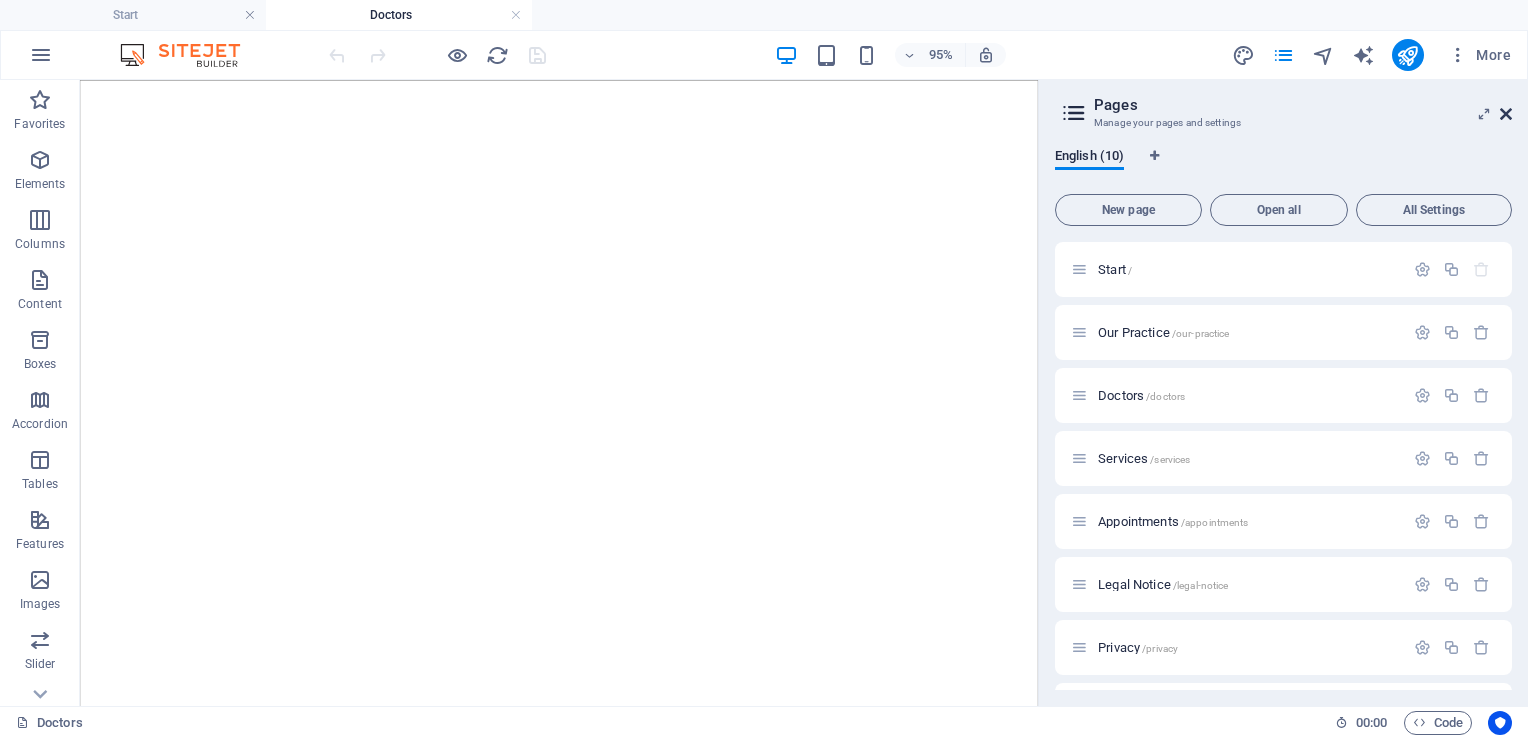 click at bounding box center (1506, 114) 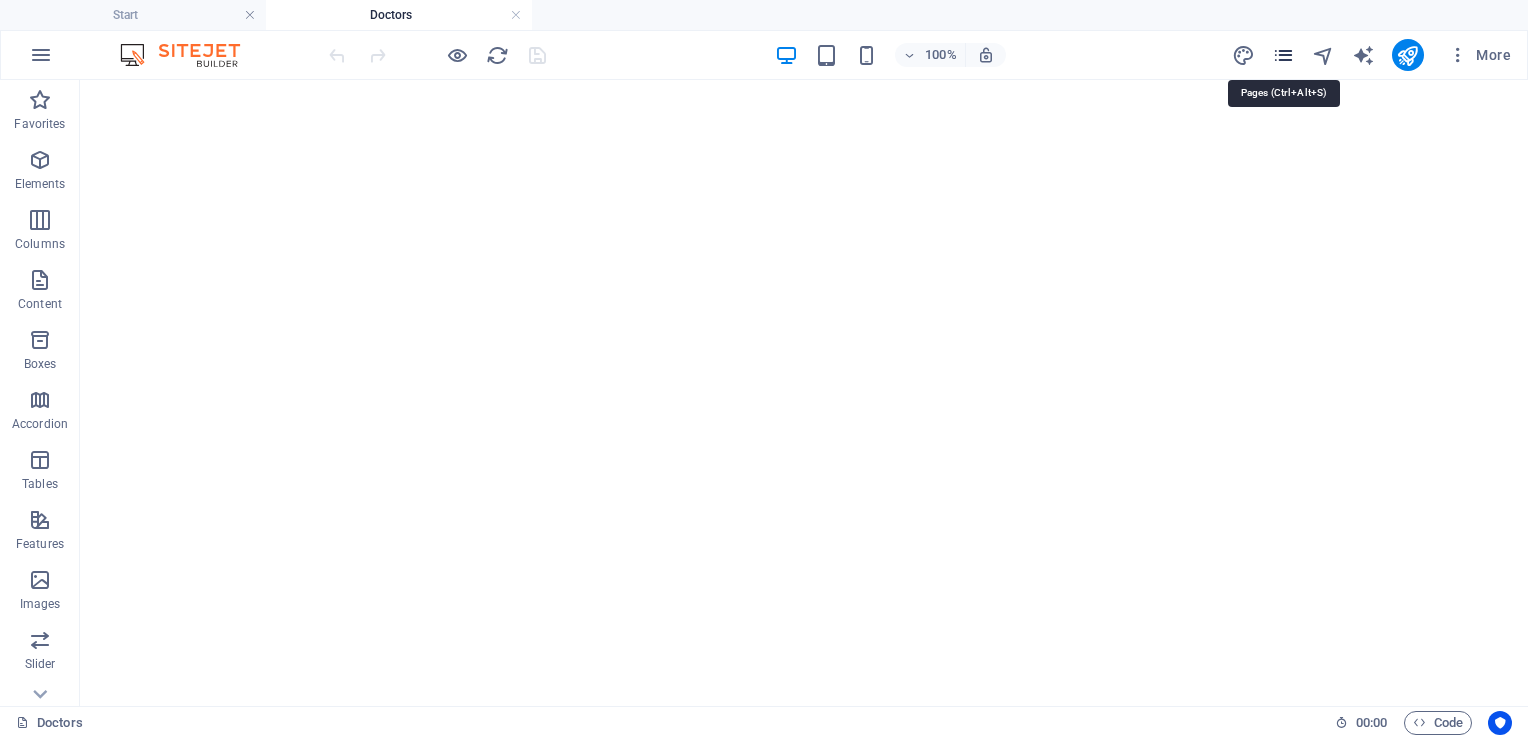 click at bounding box center [1283, 55] 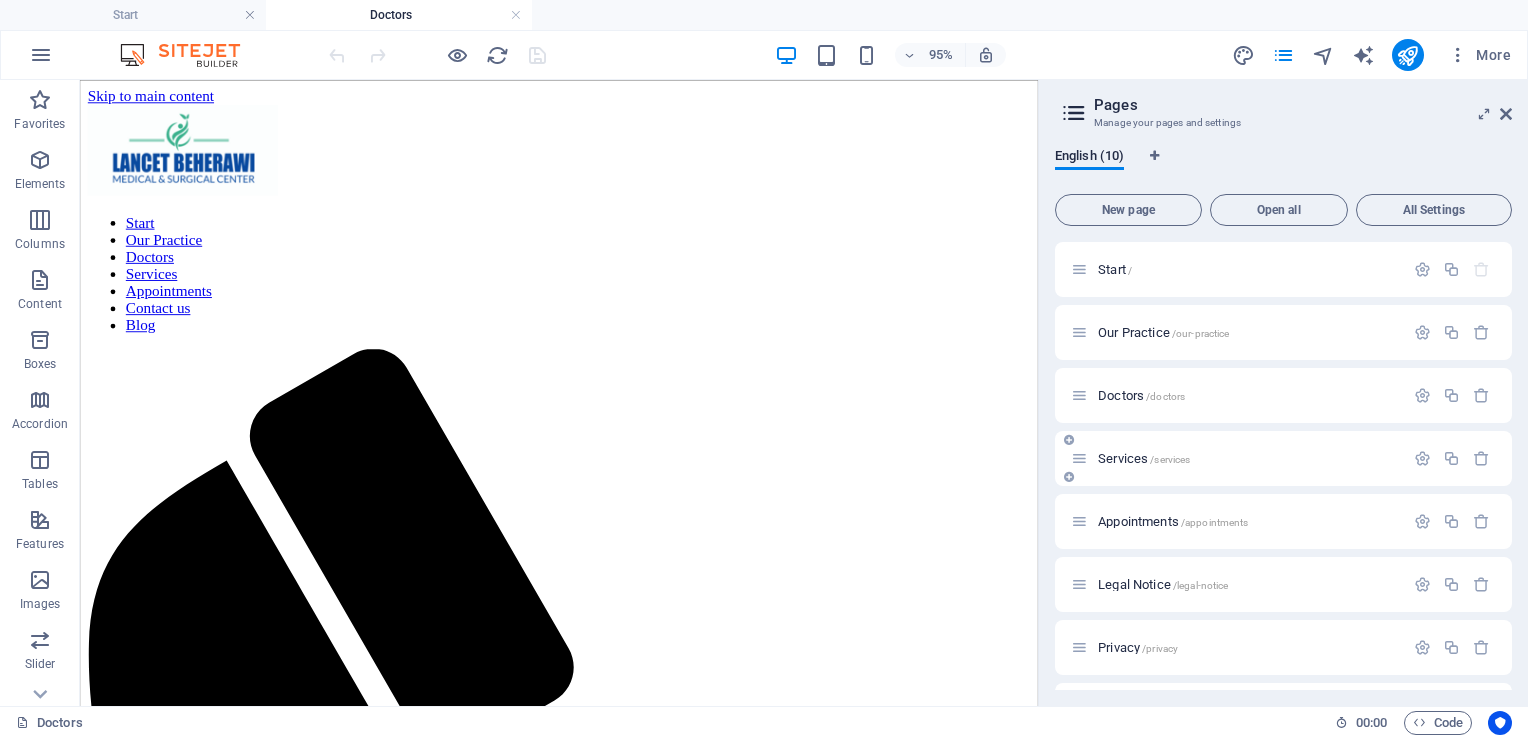 scroll, scrollTop: 6294, scrollLeft: 0, axis: vertical 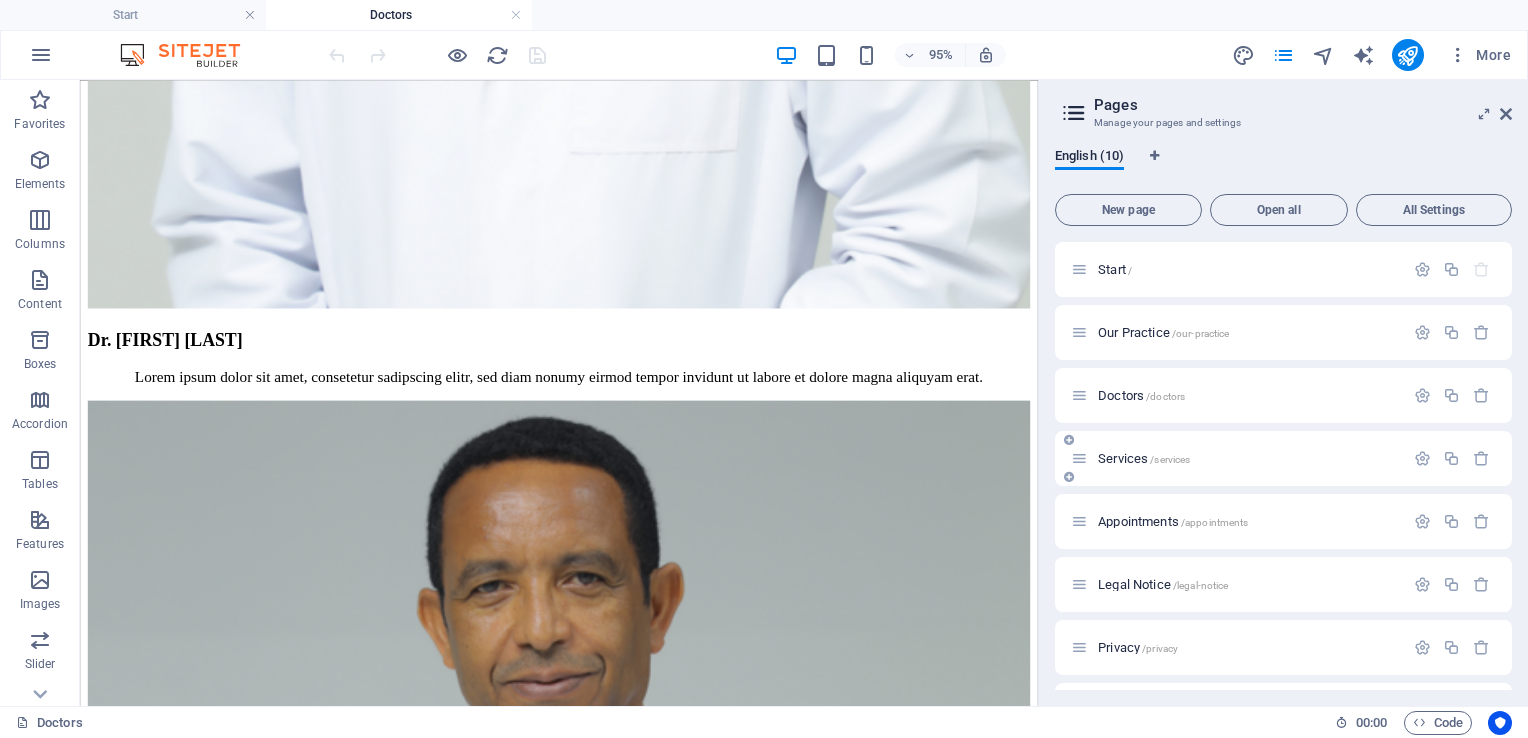 click on "Services /services" at bounding box center (1144, 458) 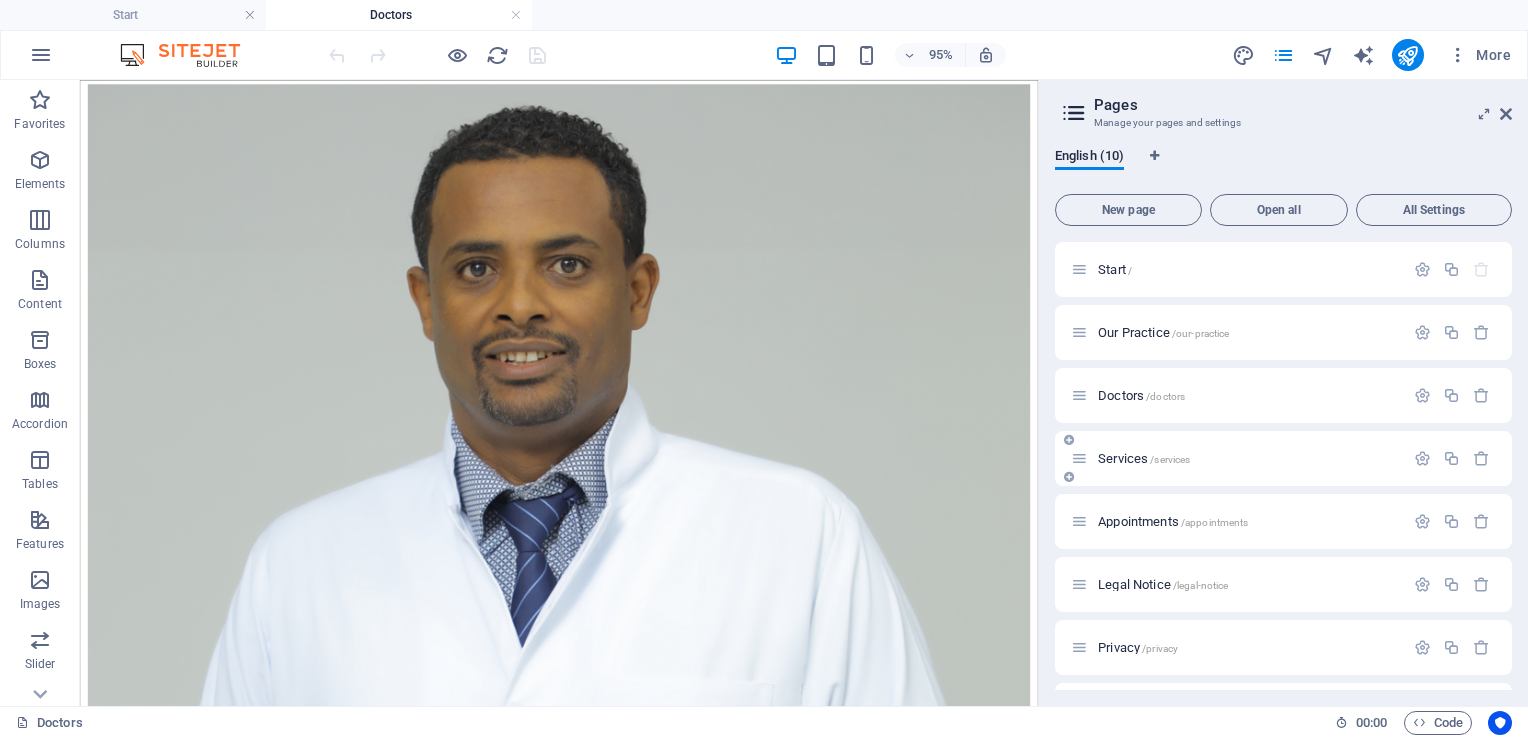 scroll, scrollTop: 0, scrollLeft: 0, axis: both 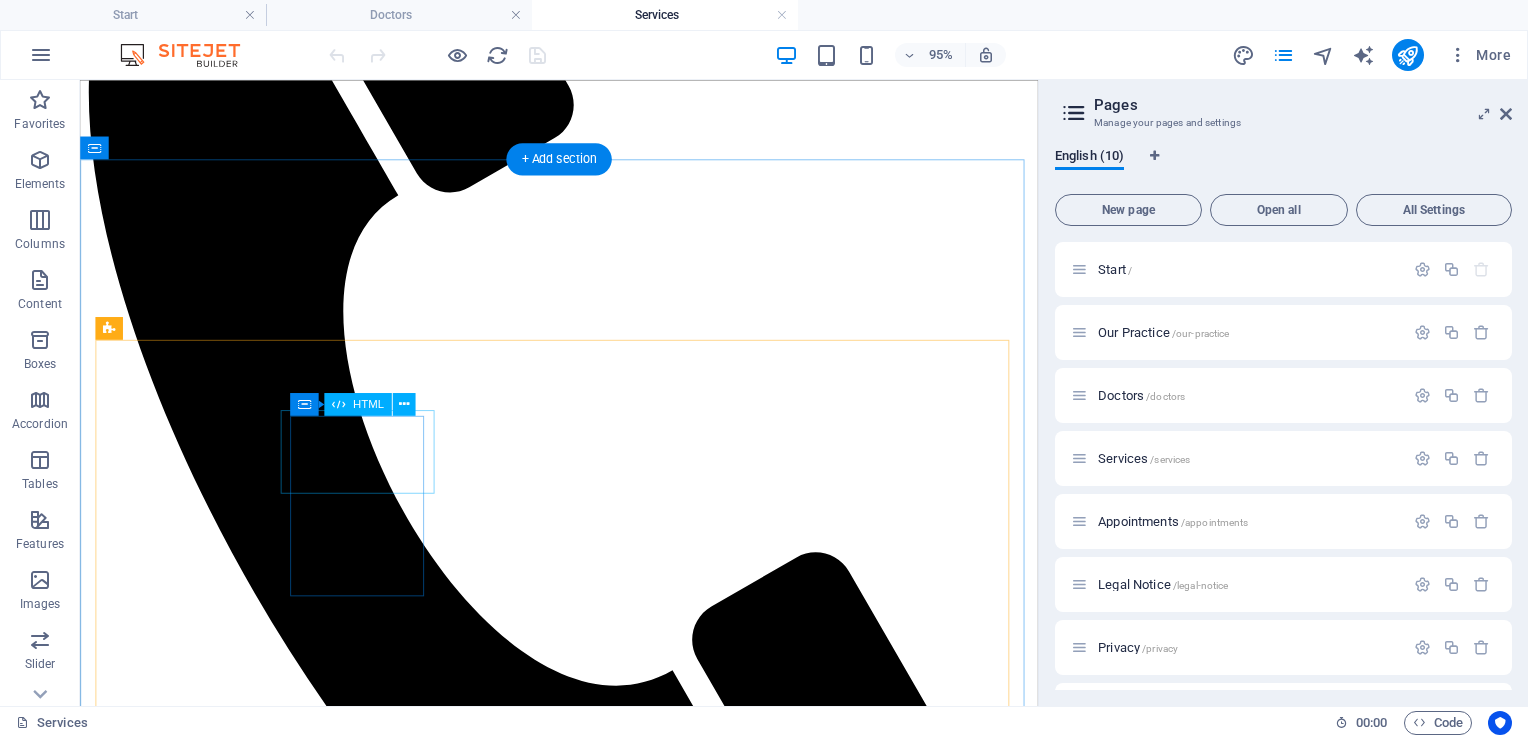click at bounding box center [584, 3402] 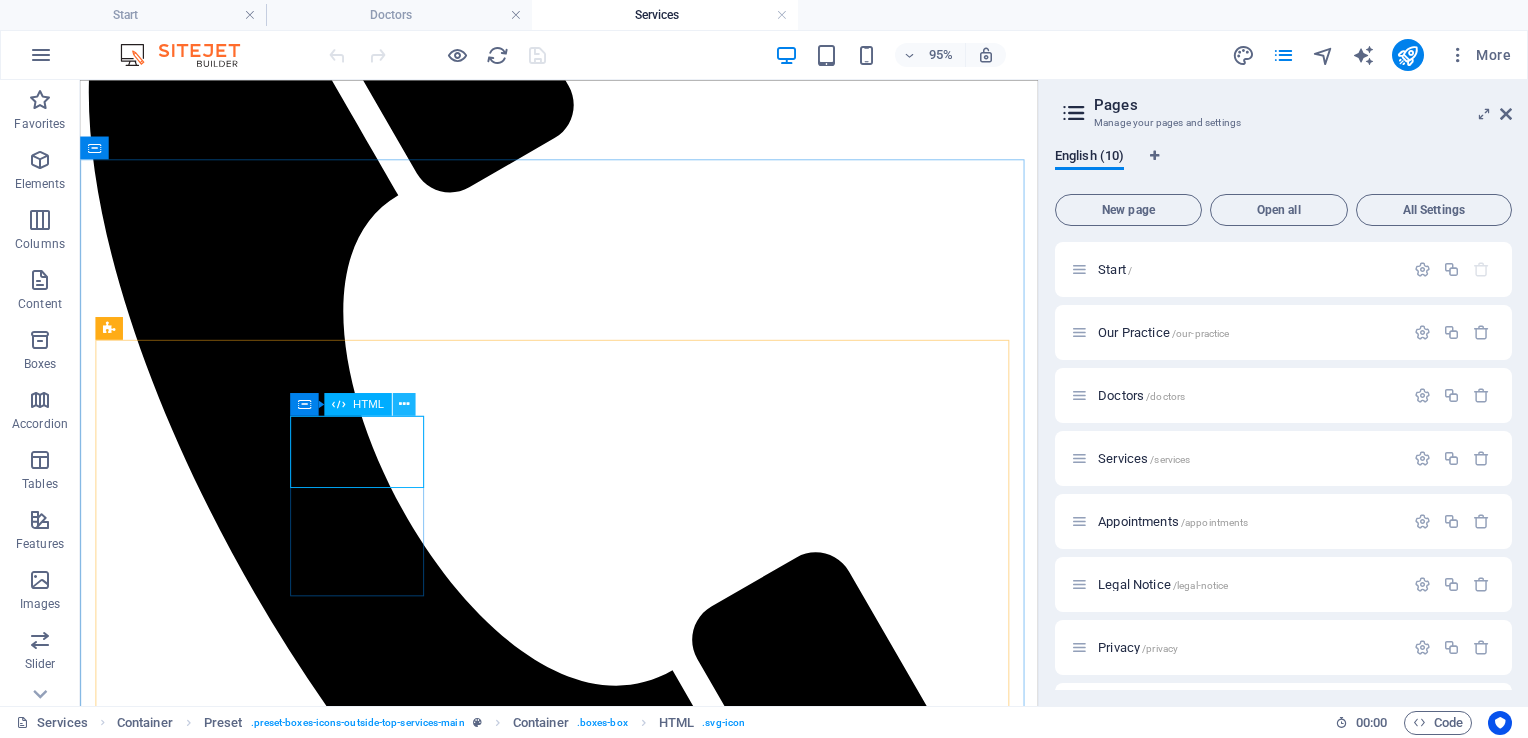 click at bounding box center [404, 404] 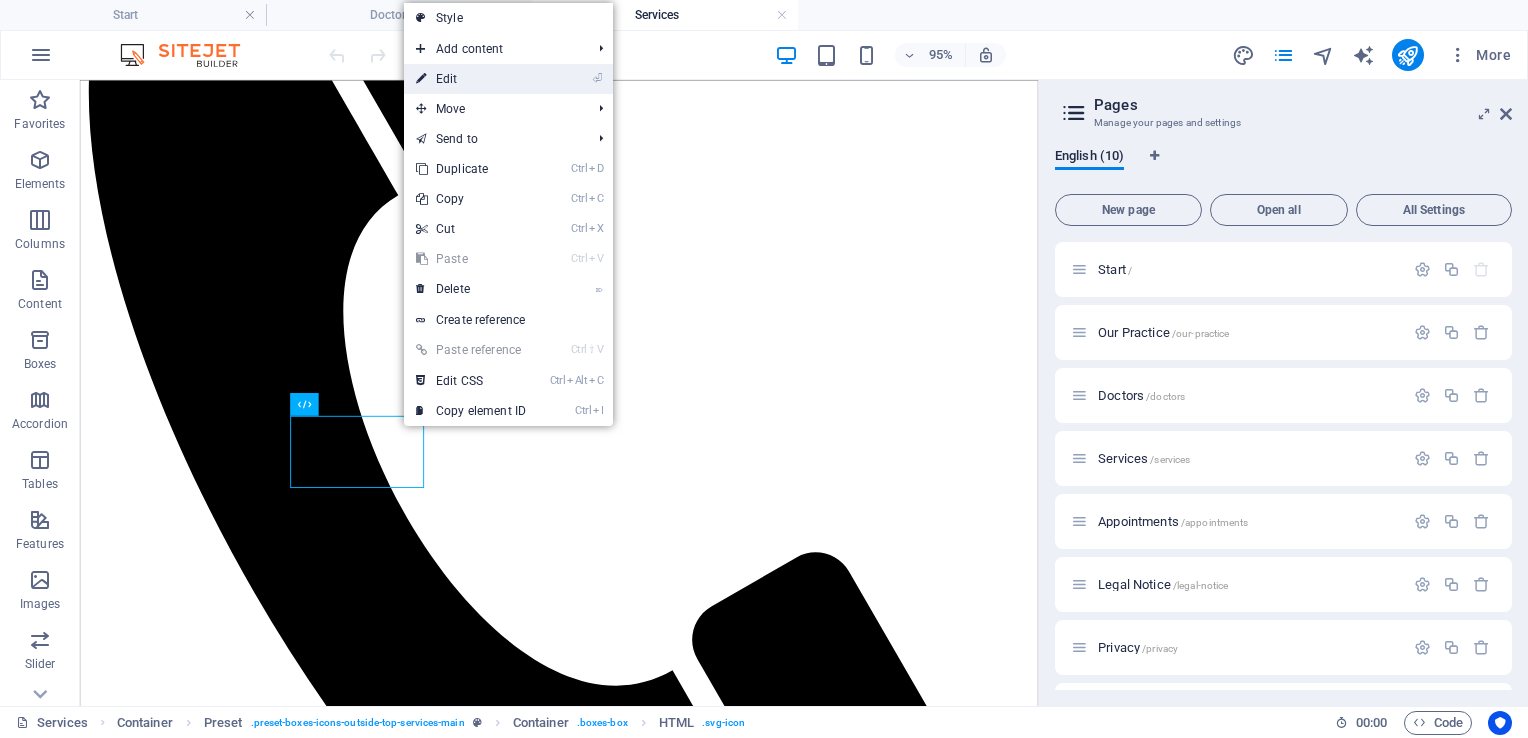 click on "⏎  Edit" at bounding box center (471, 79) 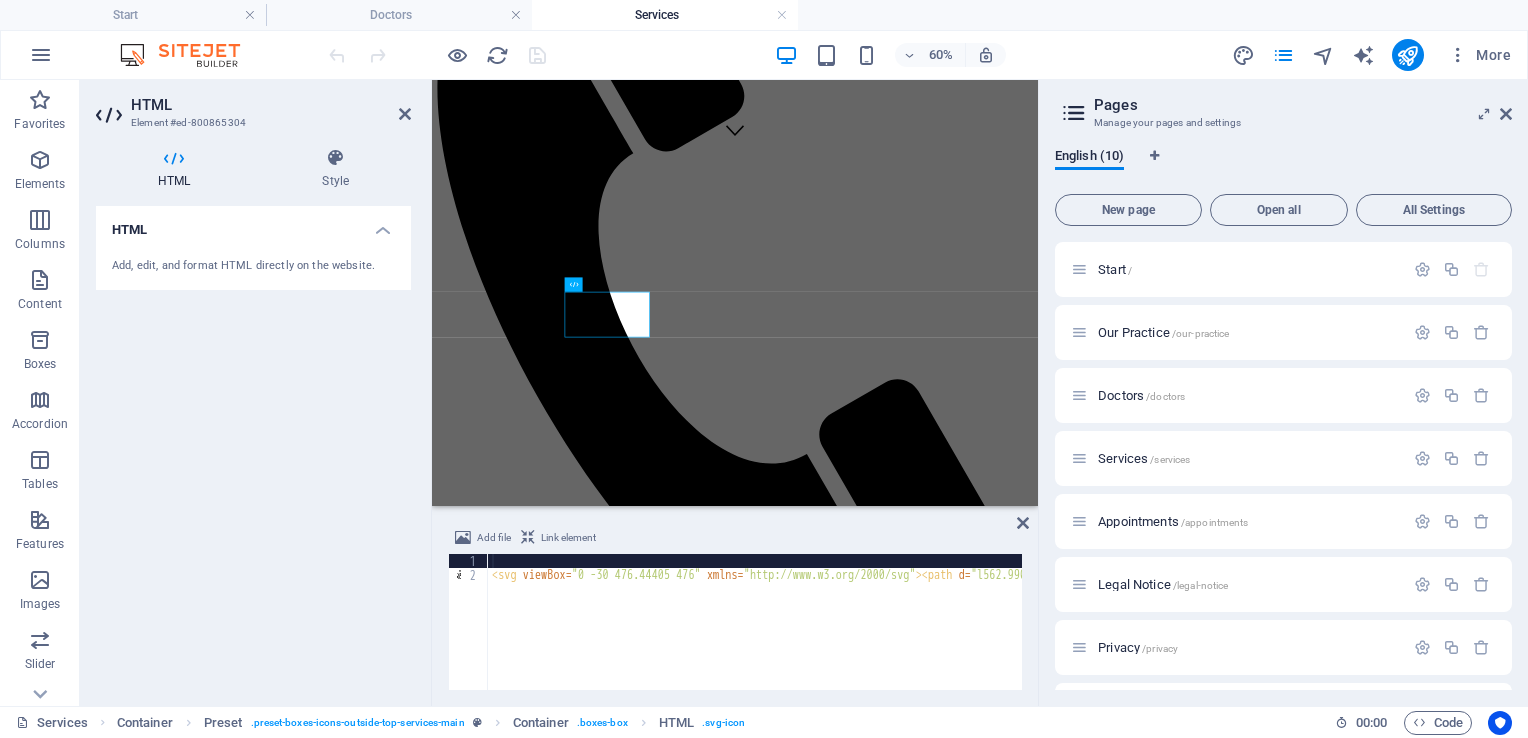 click on "Pages" at bounding box center (1303, 105) 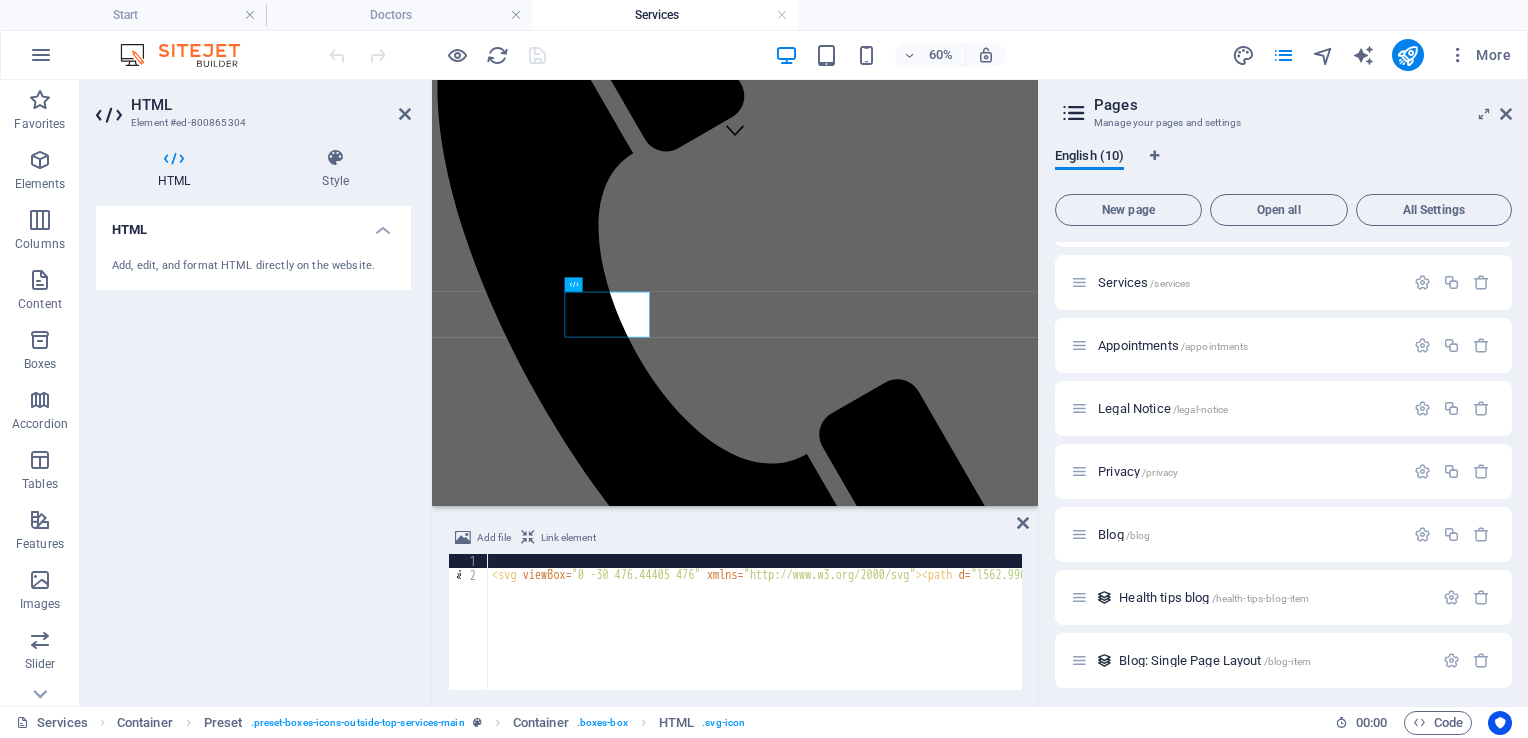scroll, scrollTop: 181, scrollLeft: 0, axis: vertical 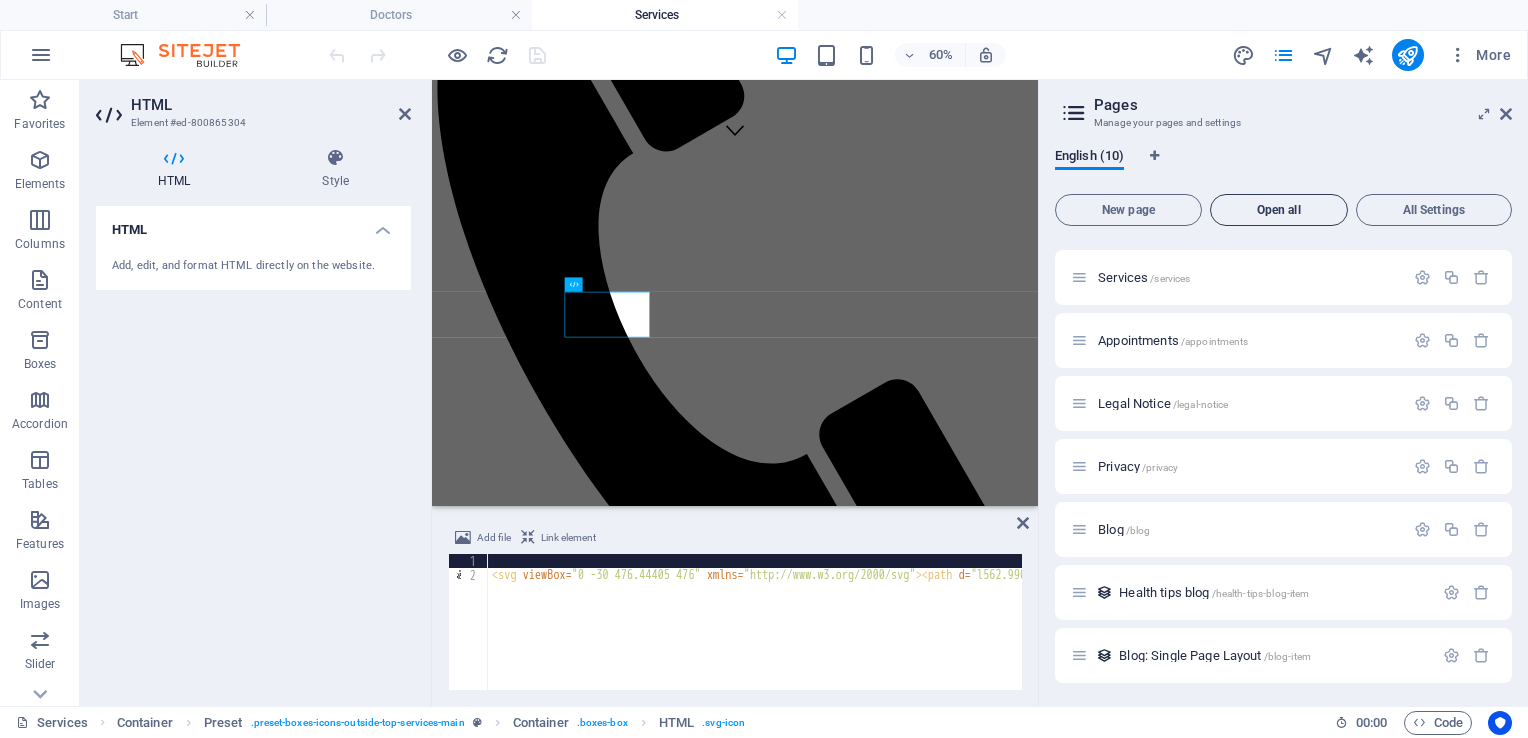 click on "Open all" at bounding box center (1279, 210) 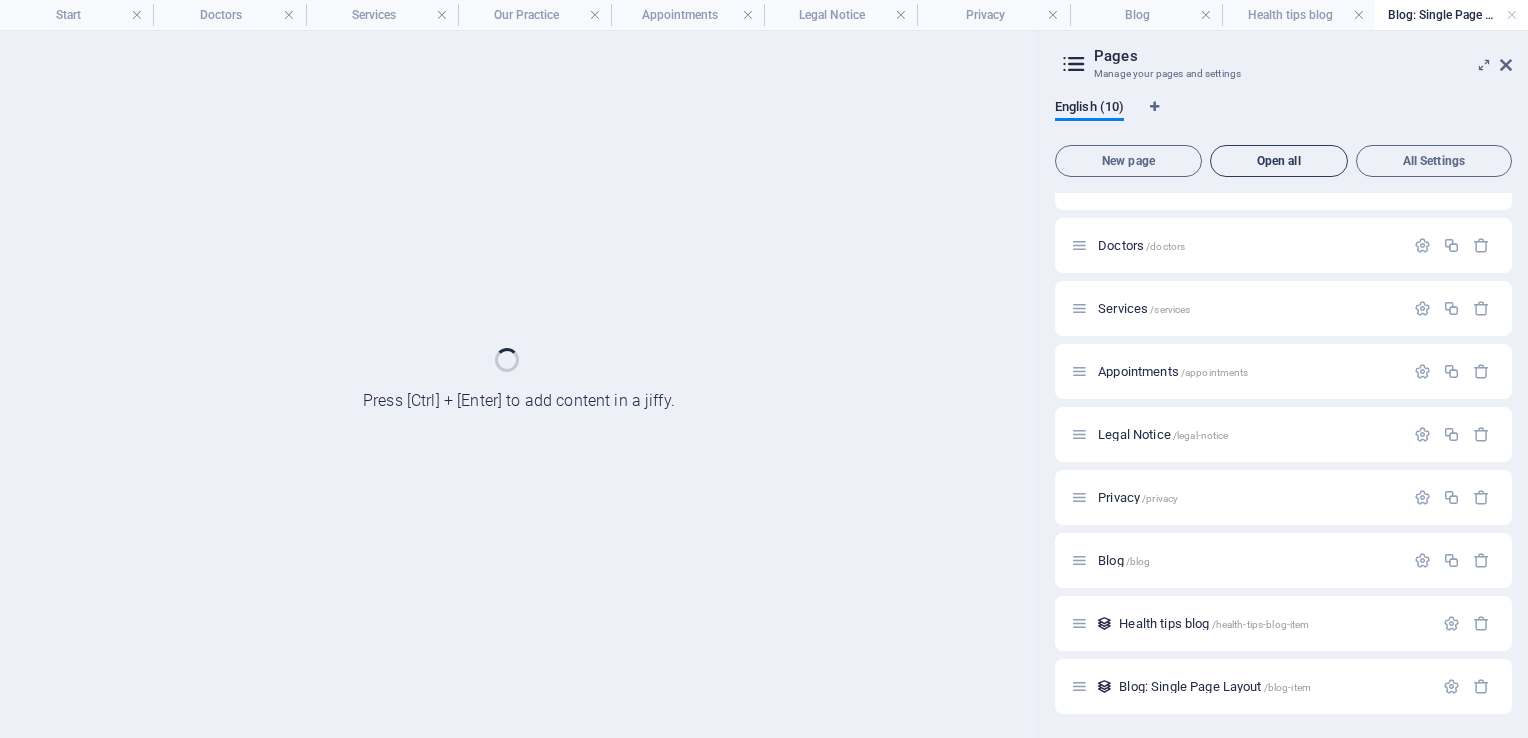 scroll, scrollTop: 100, scrollLeft: 0, axis: vertical 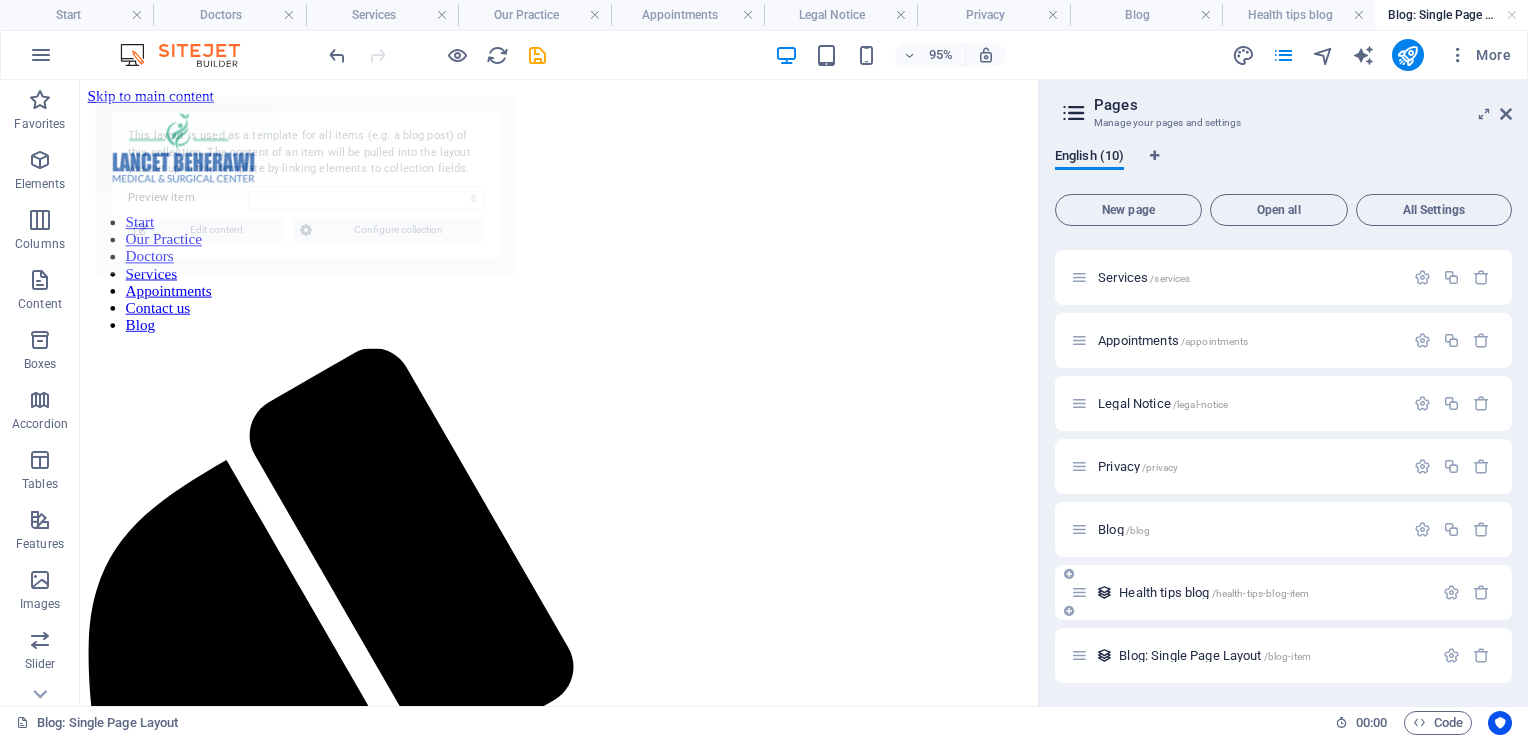 select on "687fabacbd573b1c890bd557" 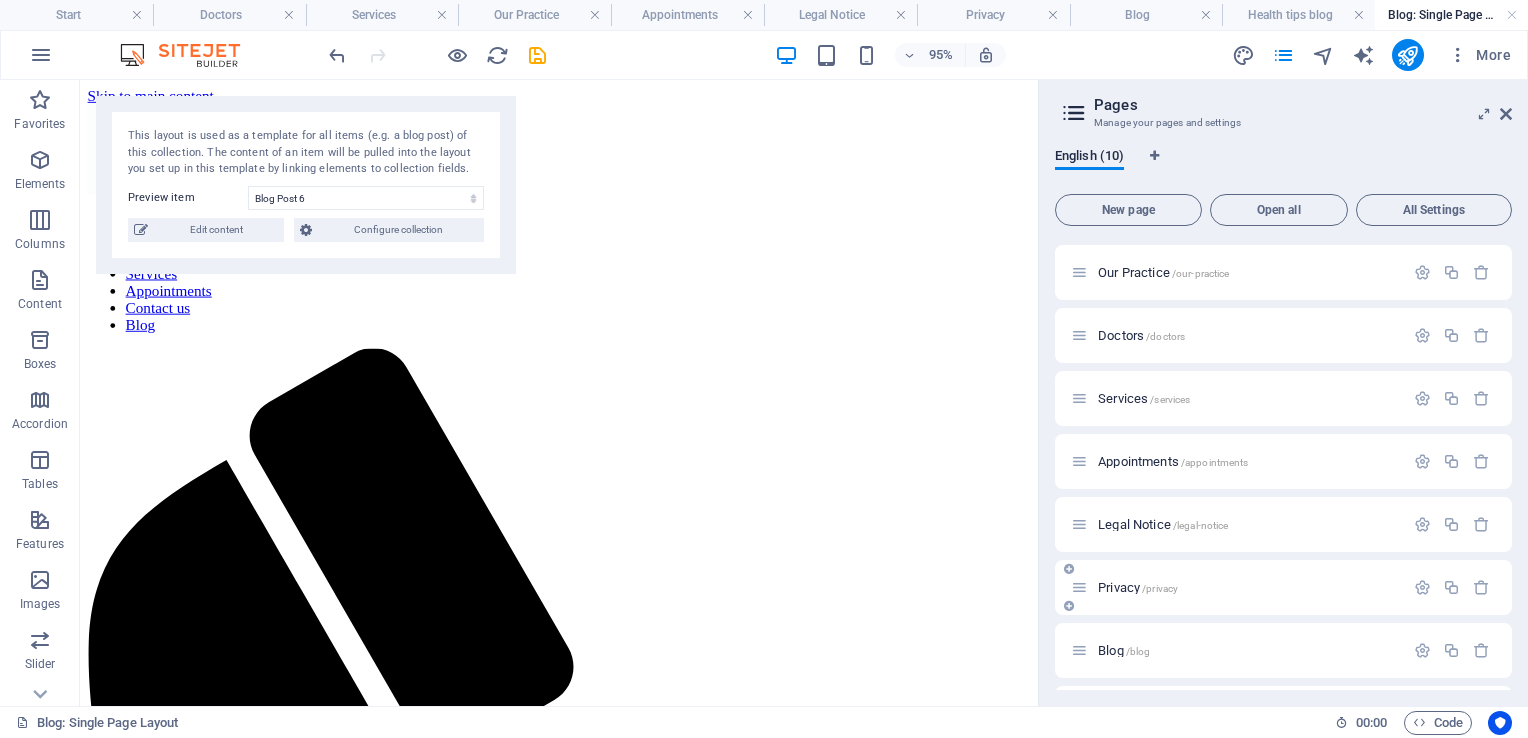 scroll, scrollTop: 60, scrollLeft: 0, axis: vertical 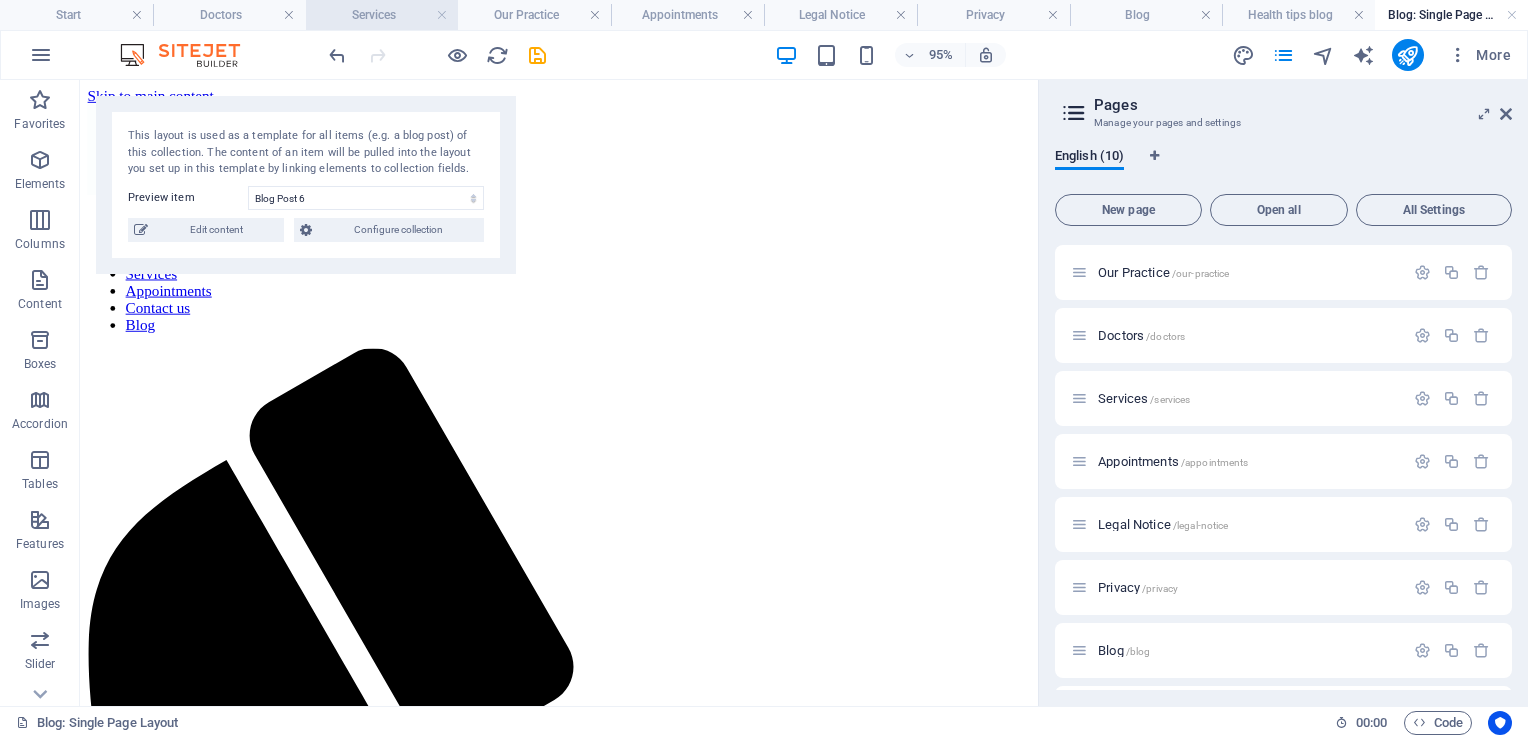 click on "Services" at bounding box center [382, 15] 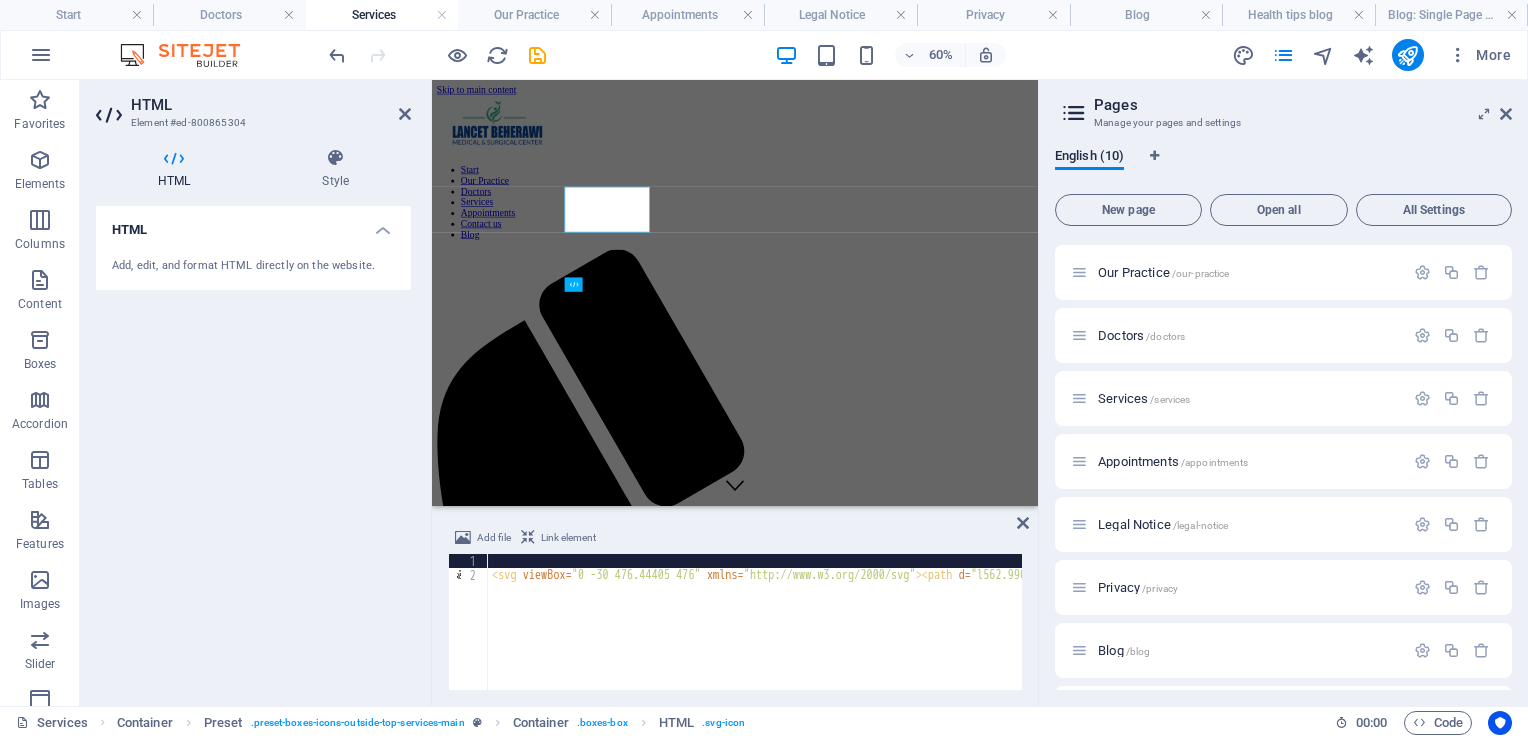 scroll, scrollTop: 592, scrollLeft: 0, axis: vertical 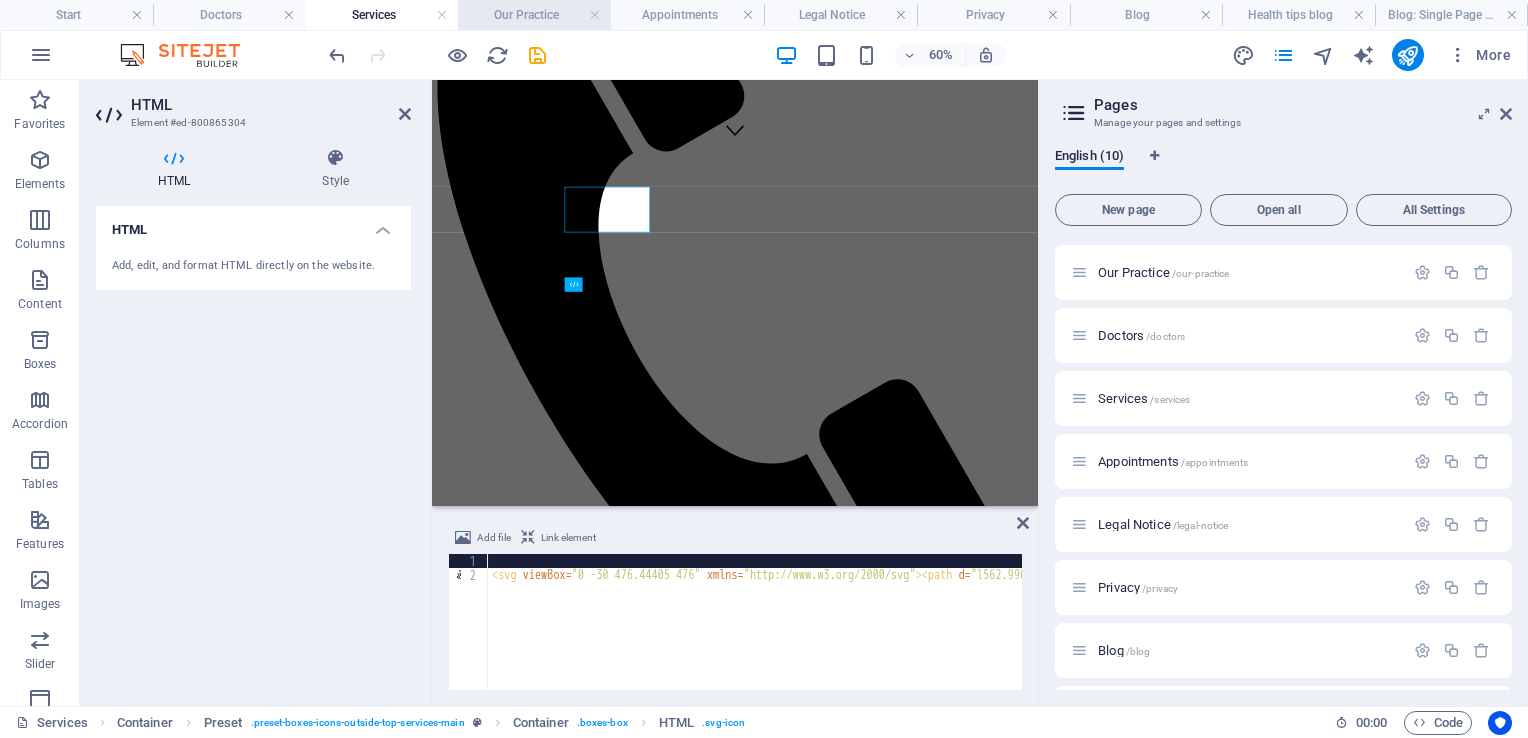 click on "Our Practice" at bounding box center [534, 15] 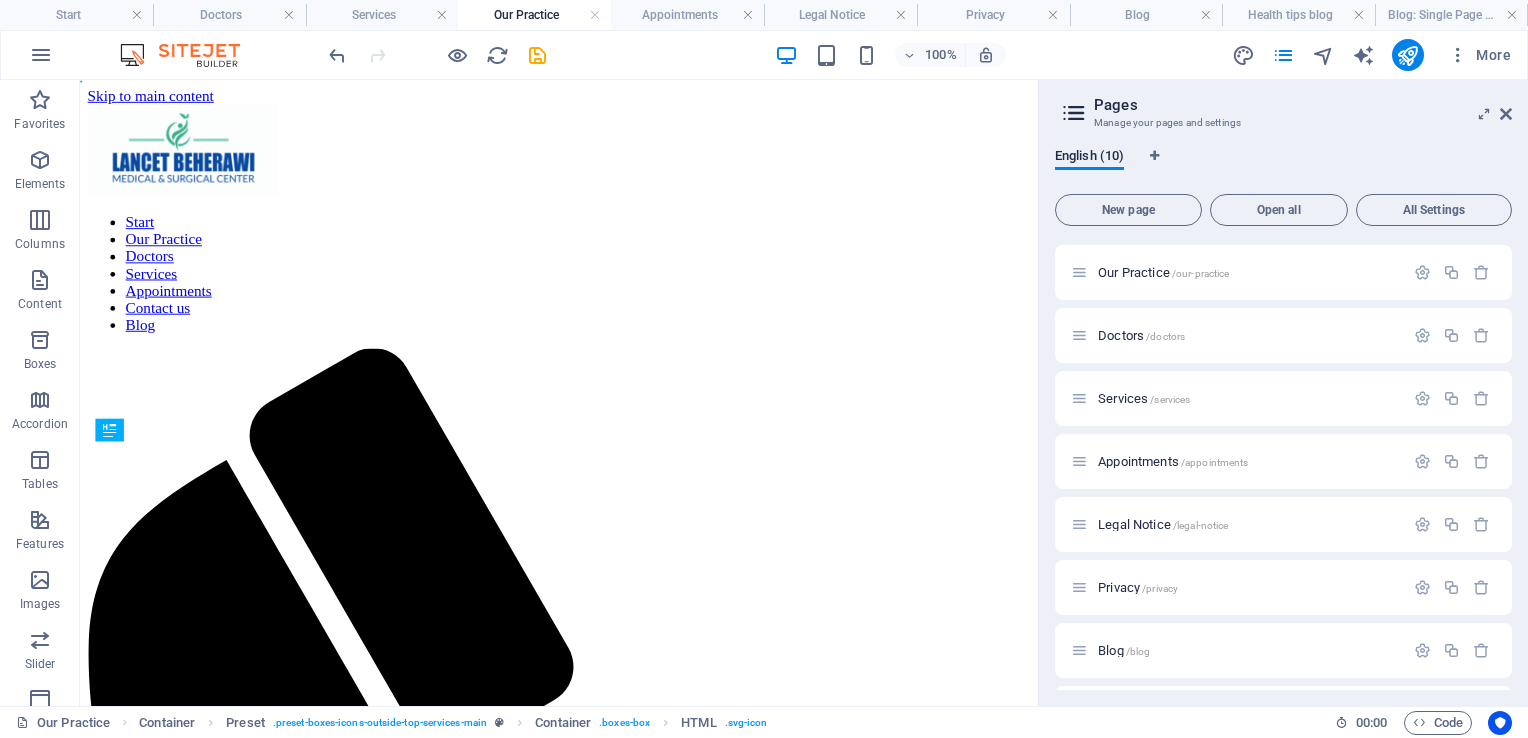scroll, scrollTop: 0, scrollLeft: 0, axis: both 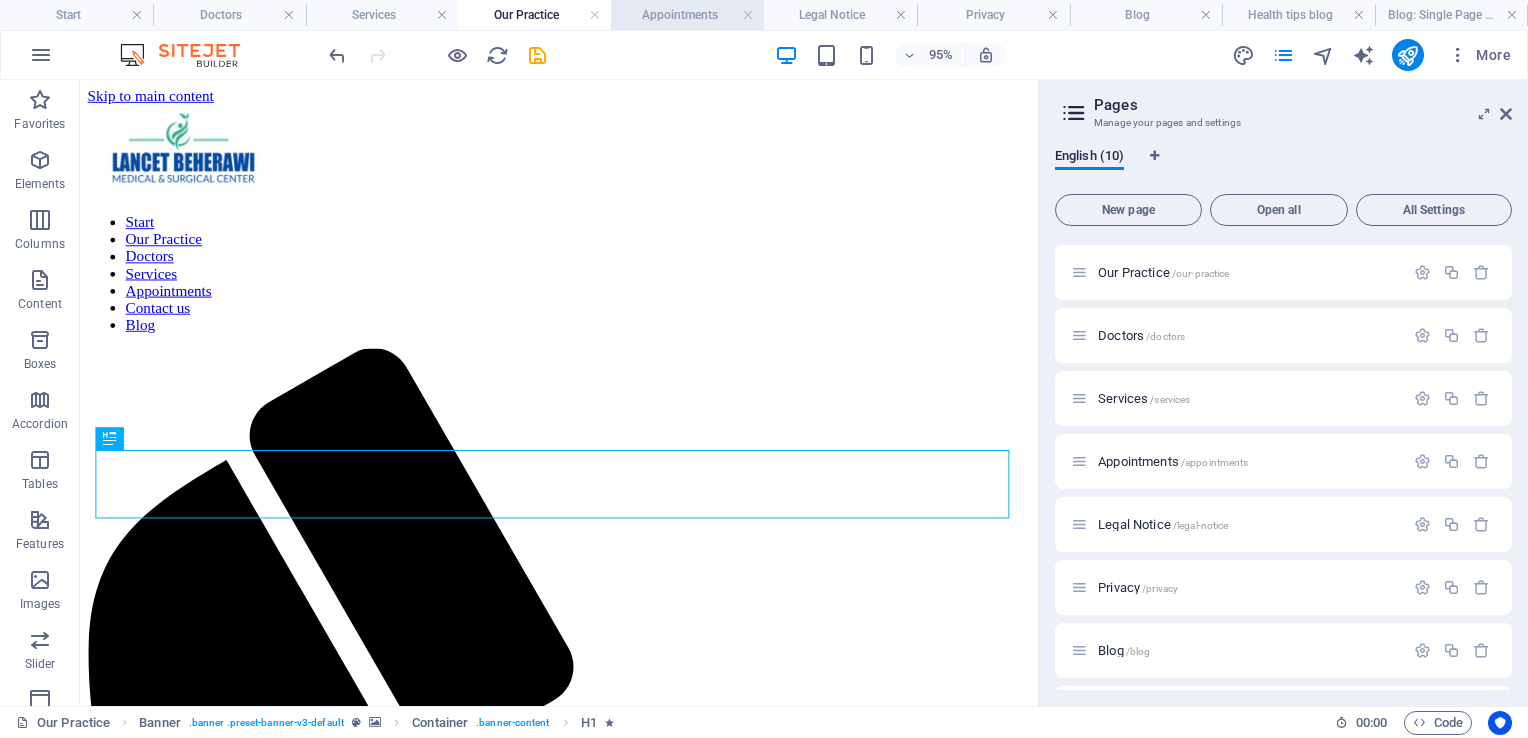 click on "Appointments" at bounding box center [687, 15] 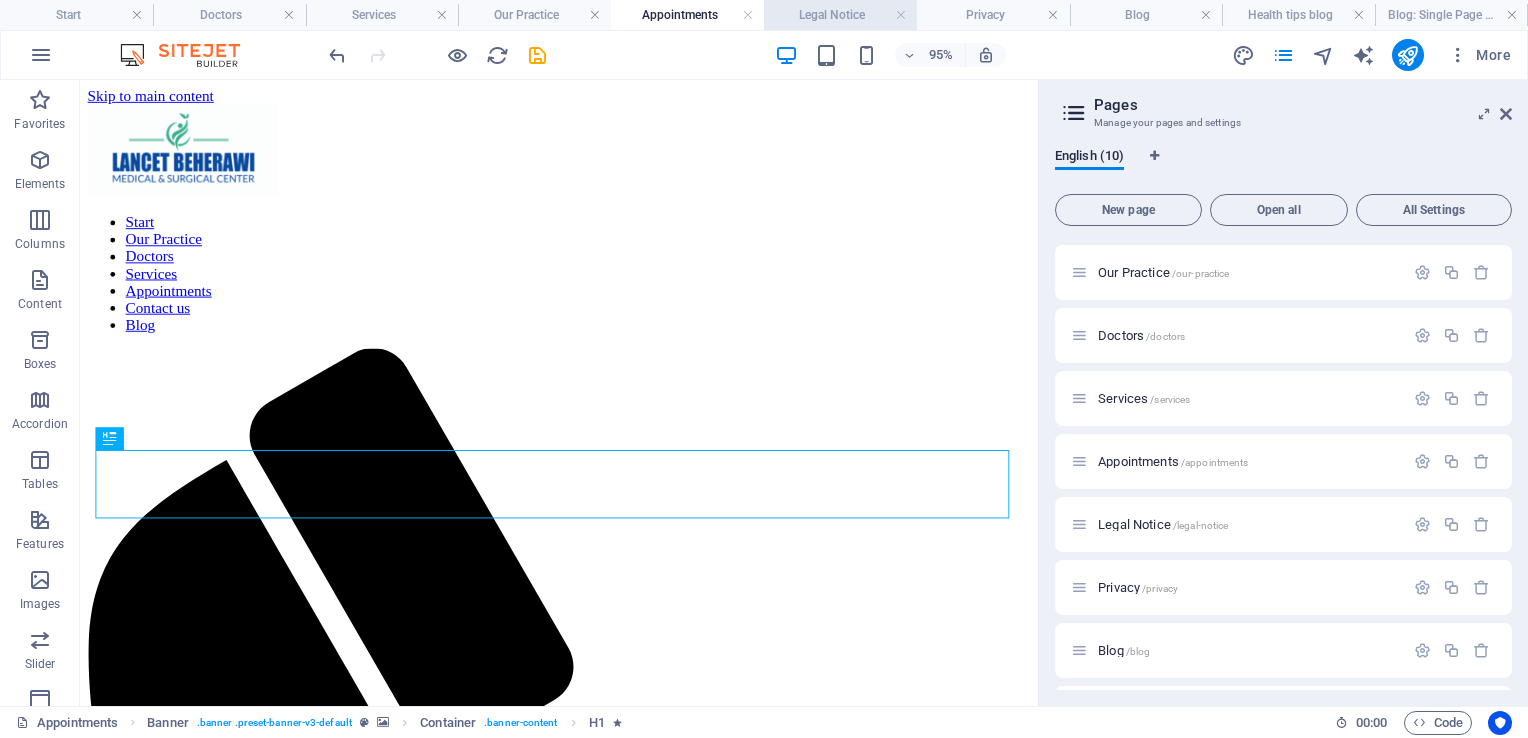 click on "Legal Notice" at bounding box center [840, 15] 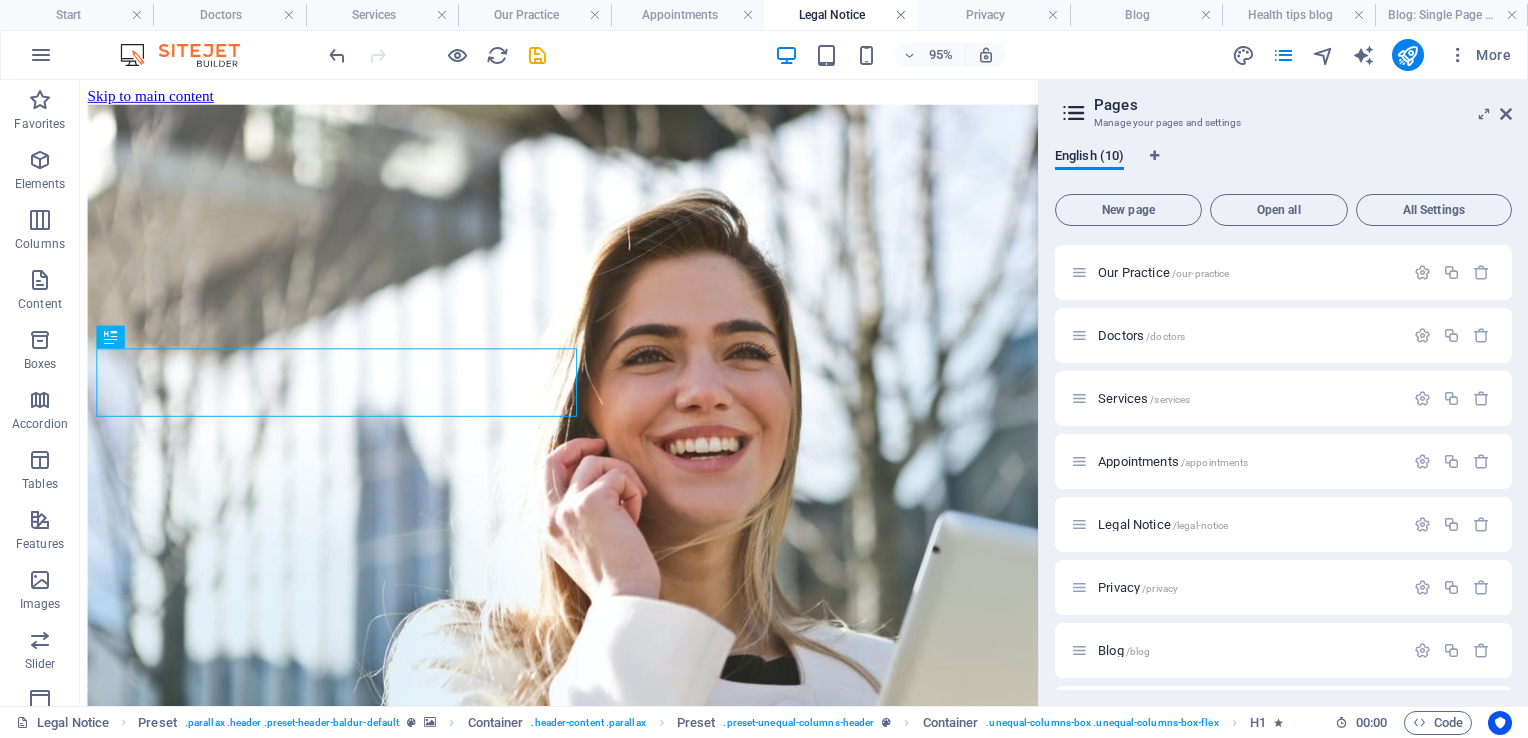 click at bounding box center [901, 15] 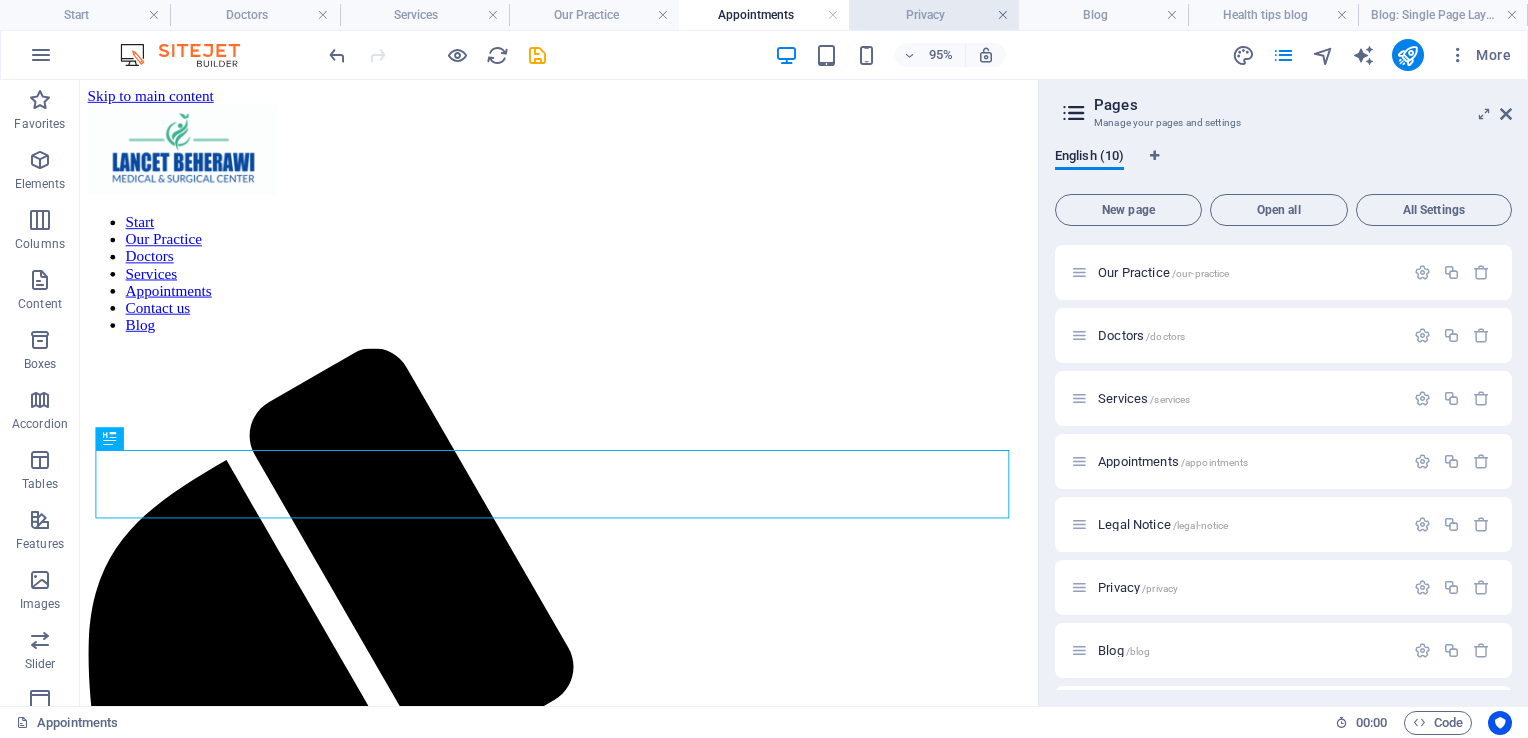 click at bounding box center [1003, 15] 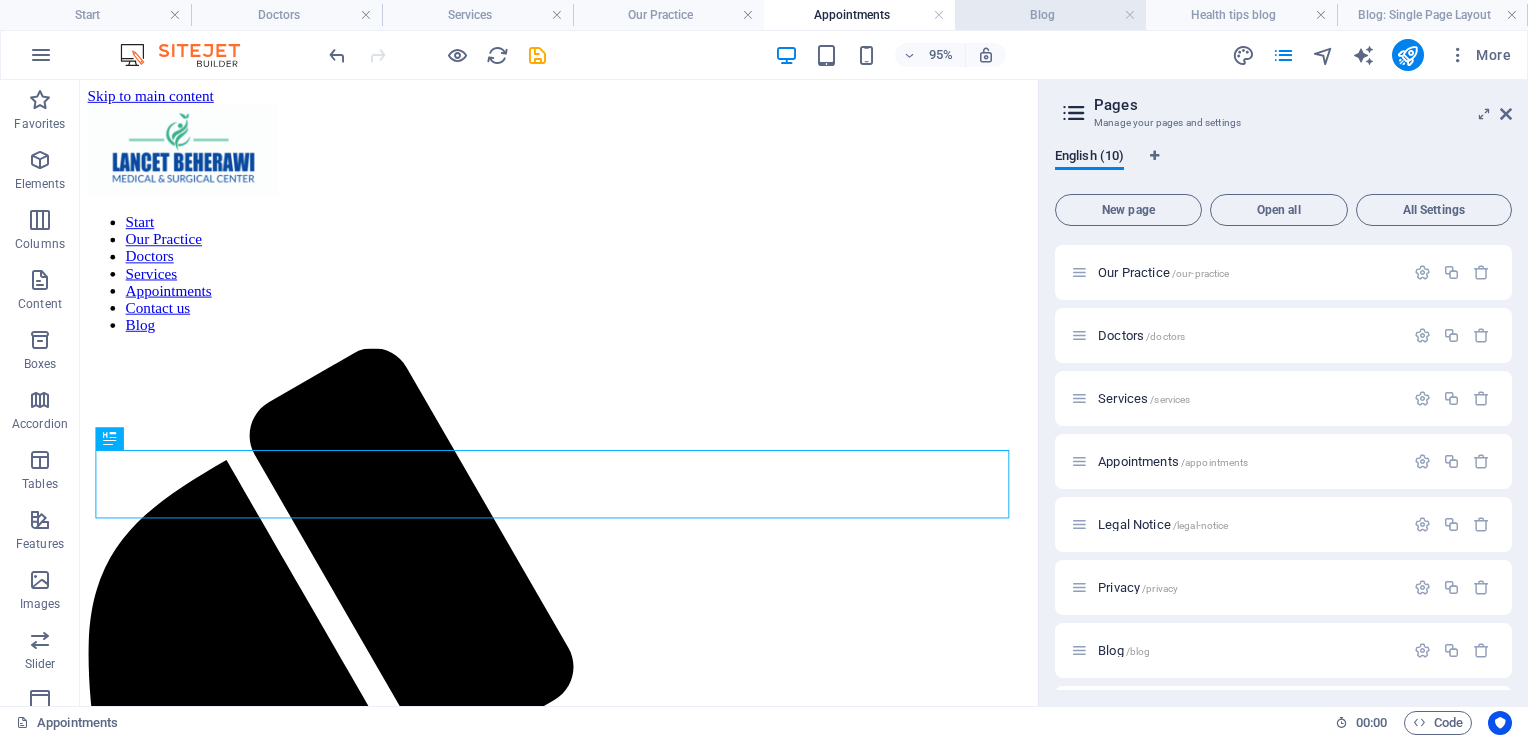 click on "Blog" at bounding box center (1050, 15) 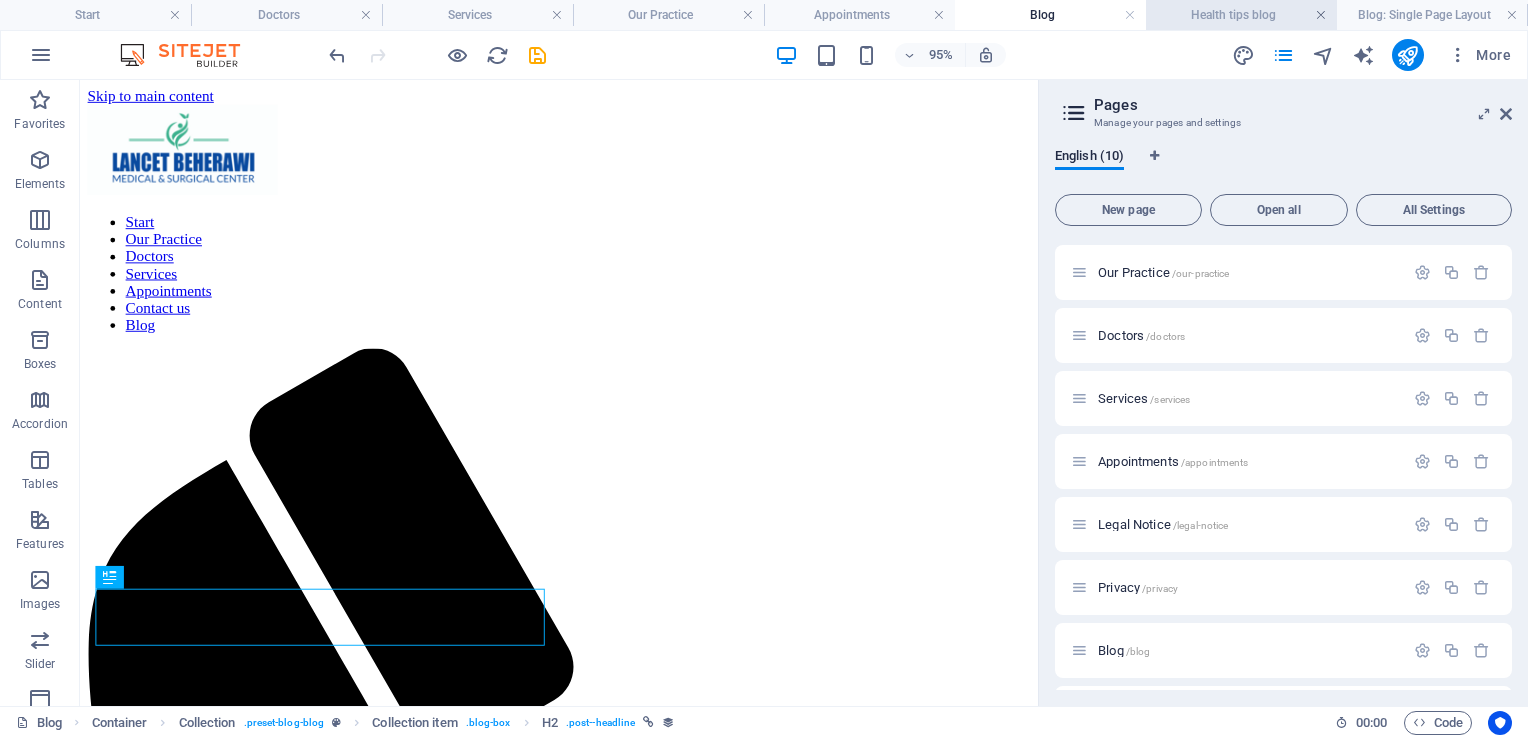 click at bounding box center [1321, 15] 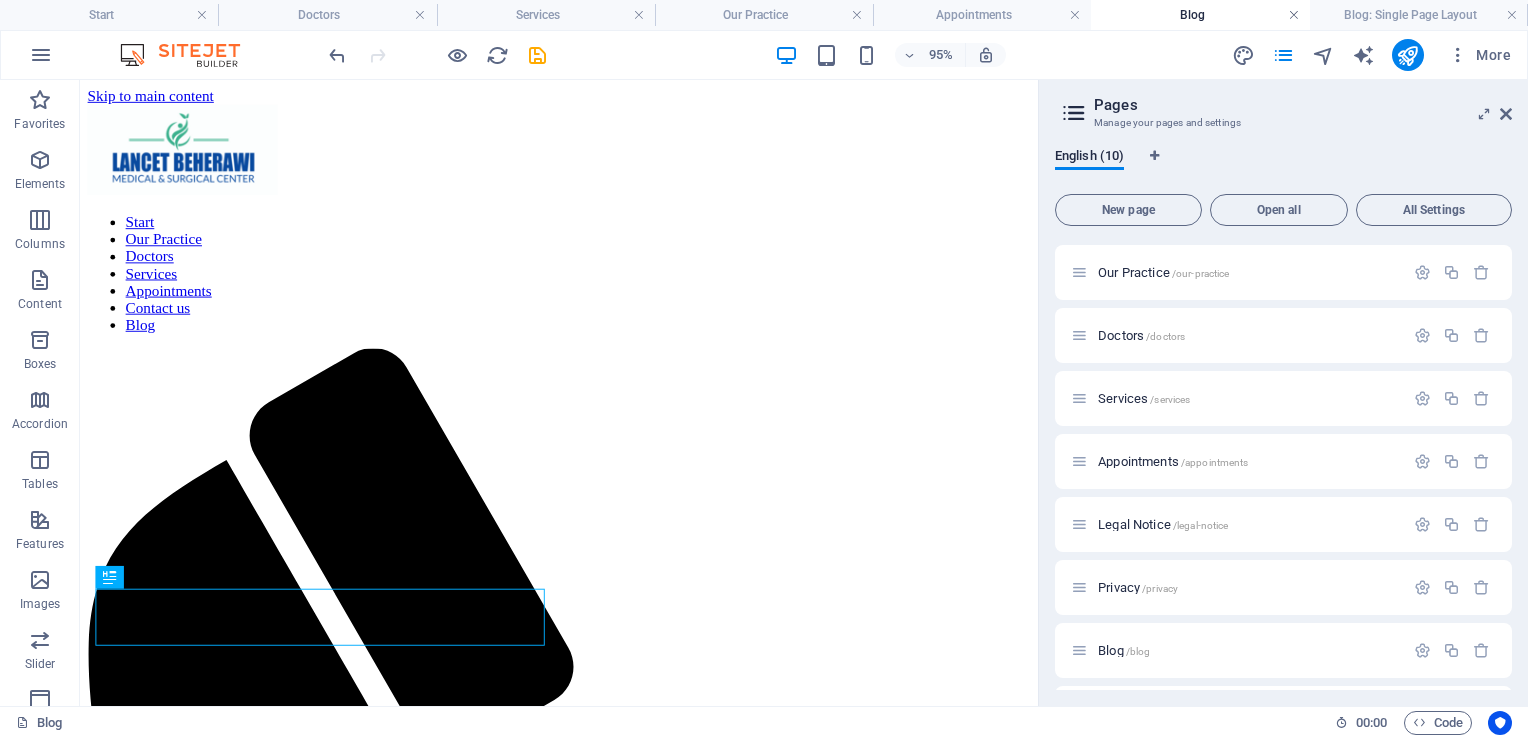 click at bounding box center (1294, 15) 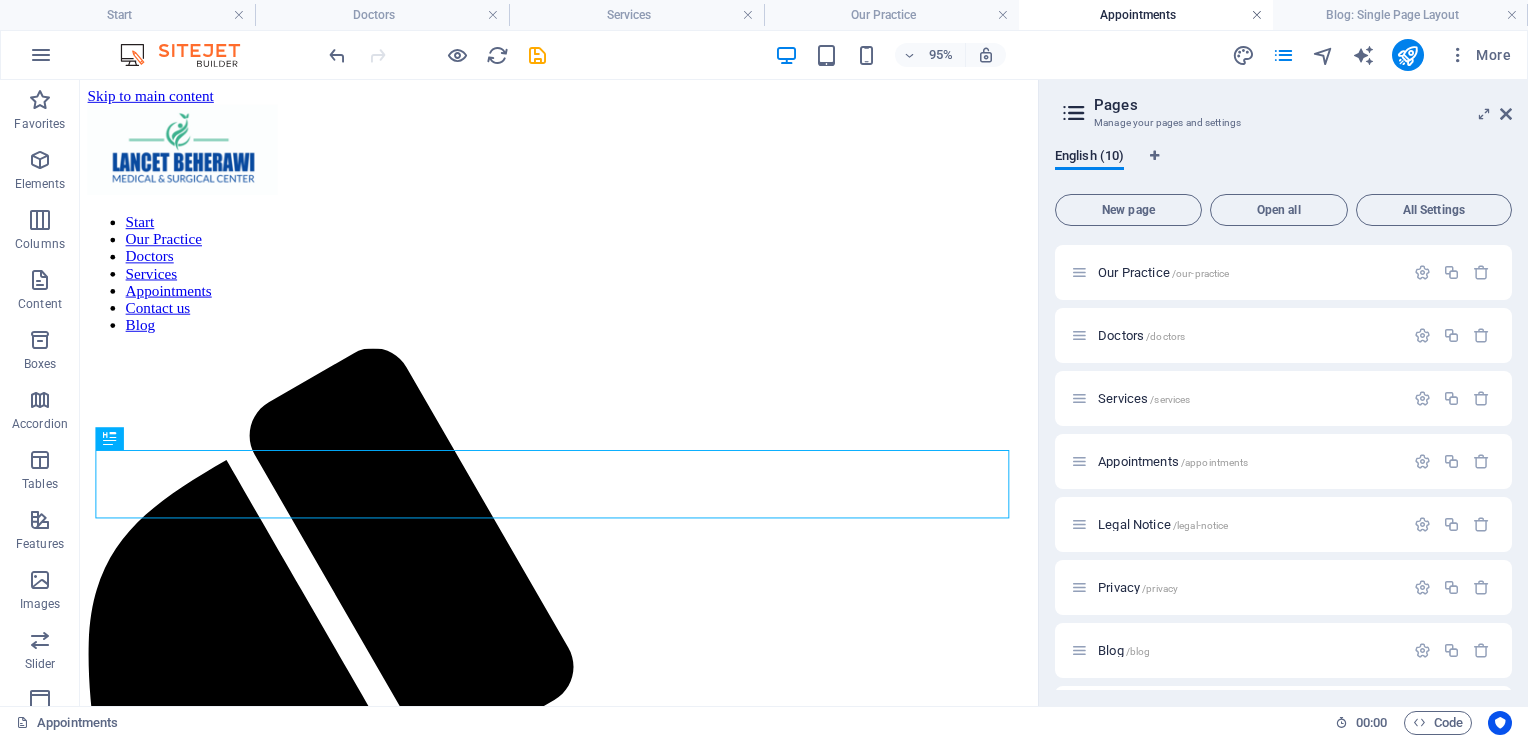 click at bounding box center (1257, 15) 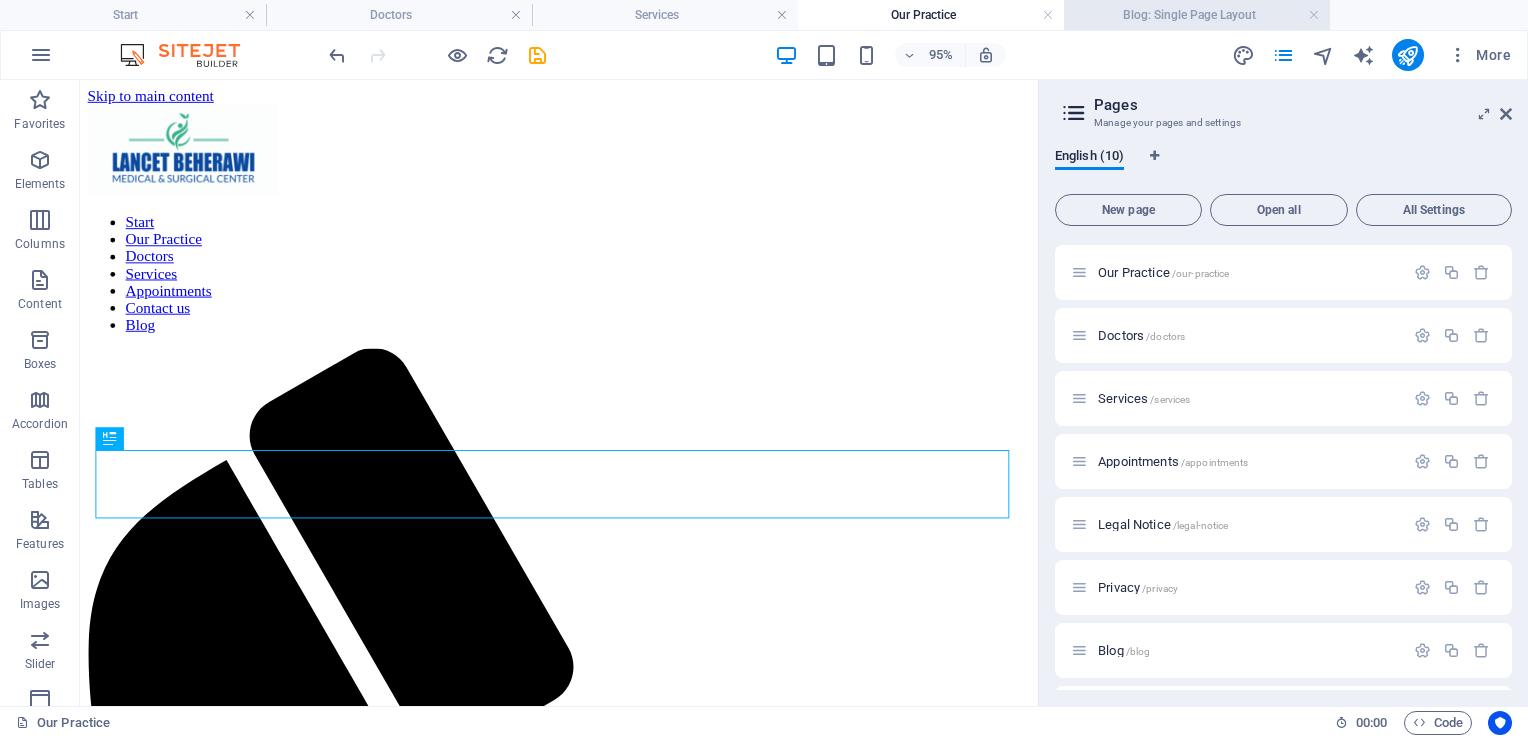 click on "Blog: Single Page Layout" at bounding box center [1197, 15] 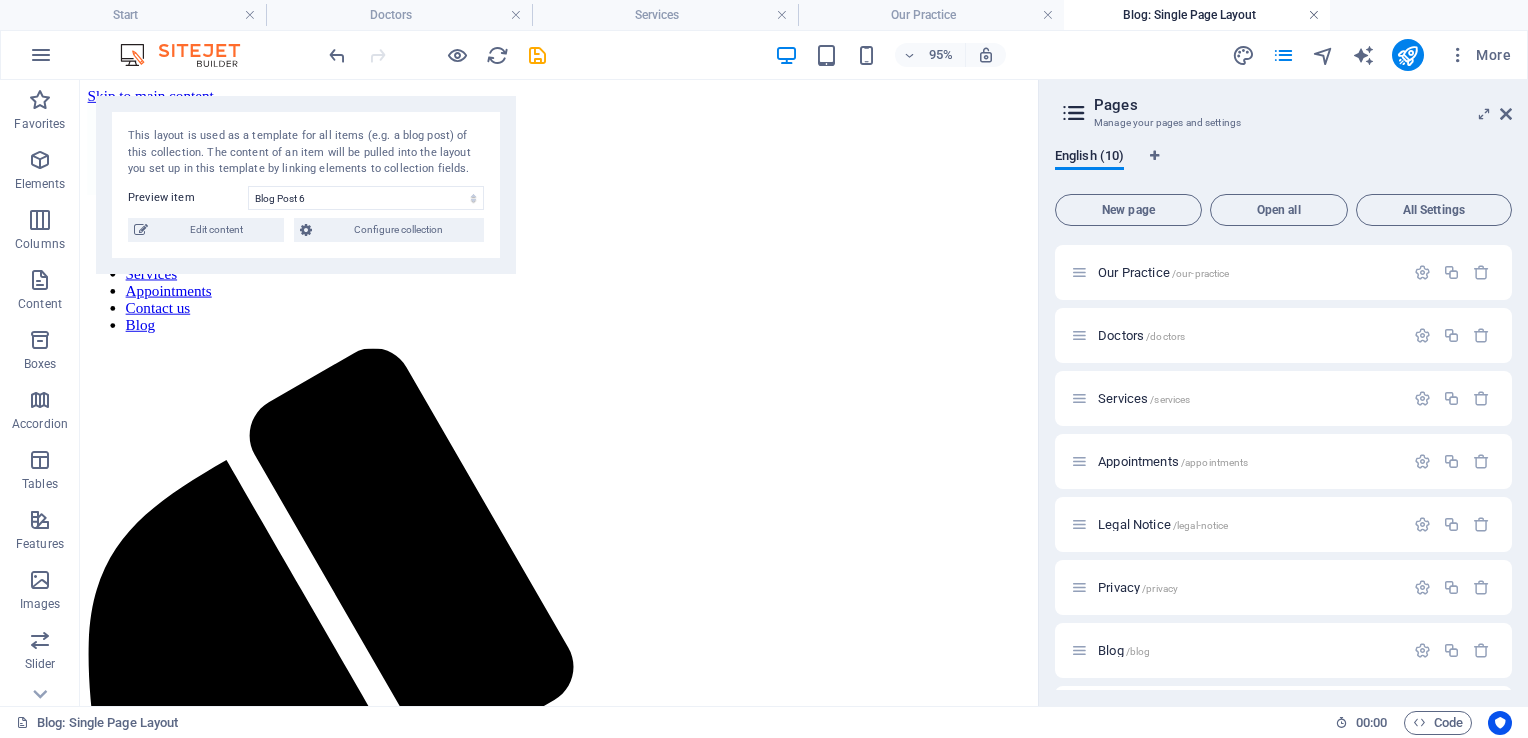 click at bounding box center (1314, 15) 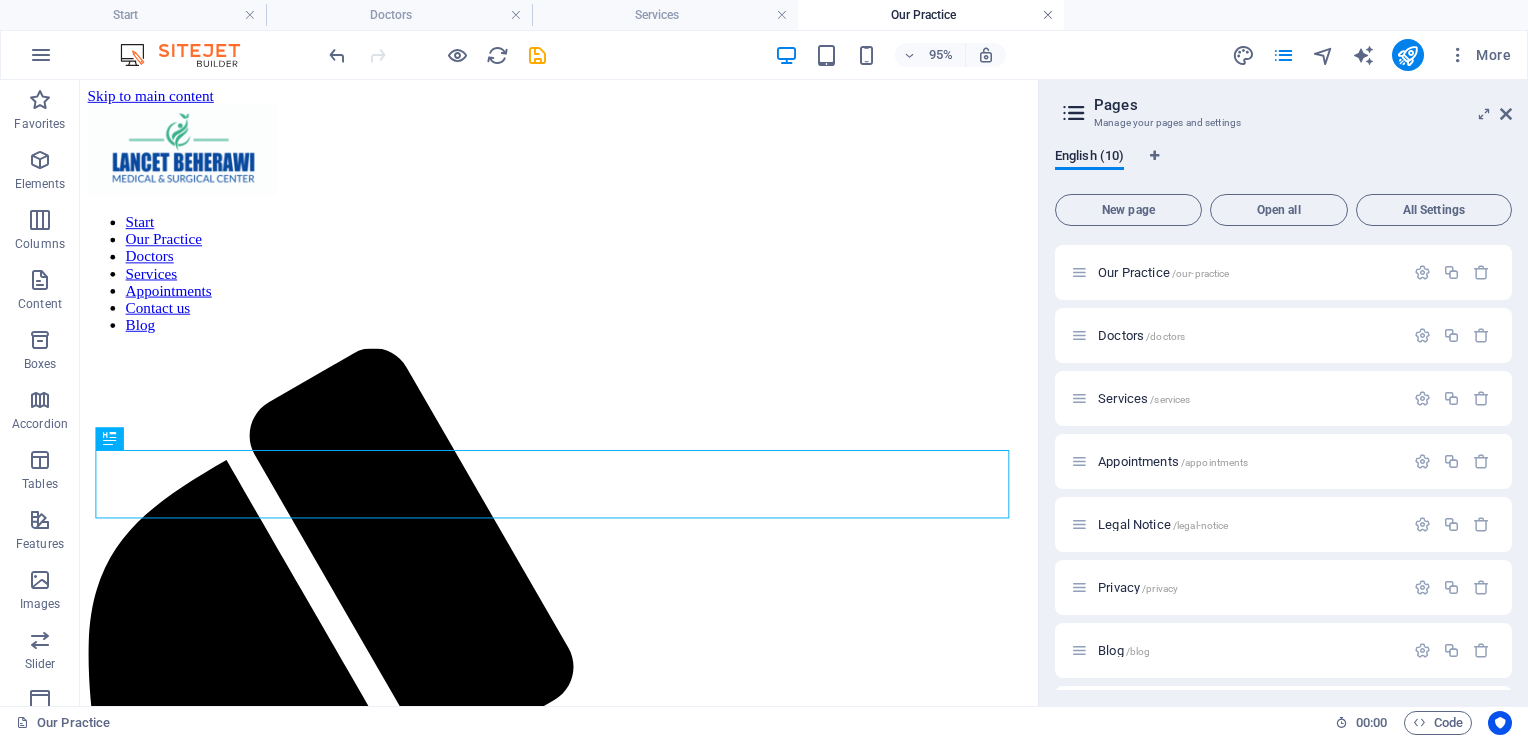 click at bounding box center [1048, 15] 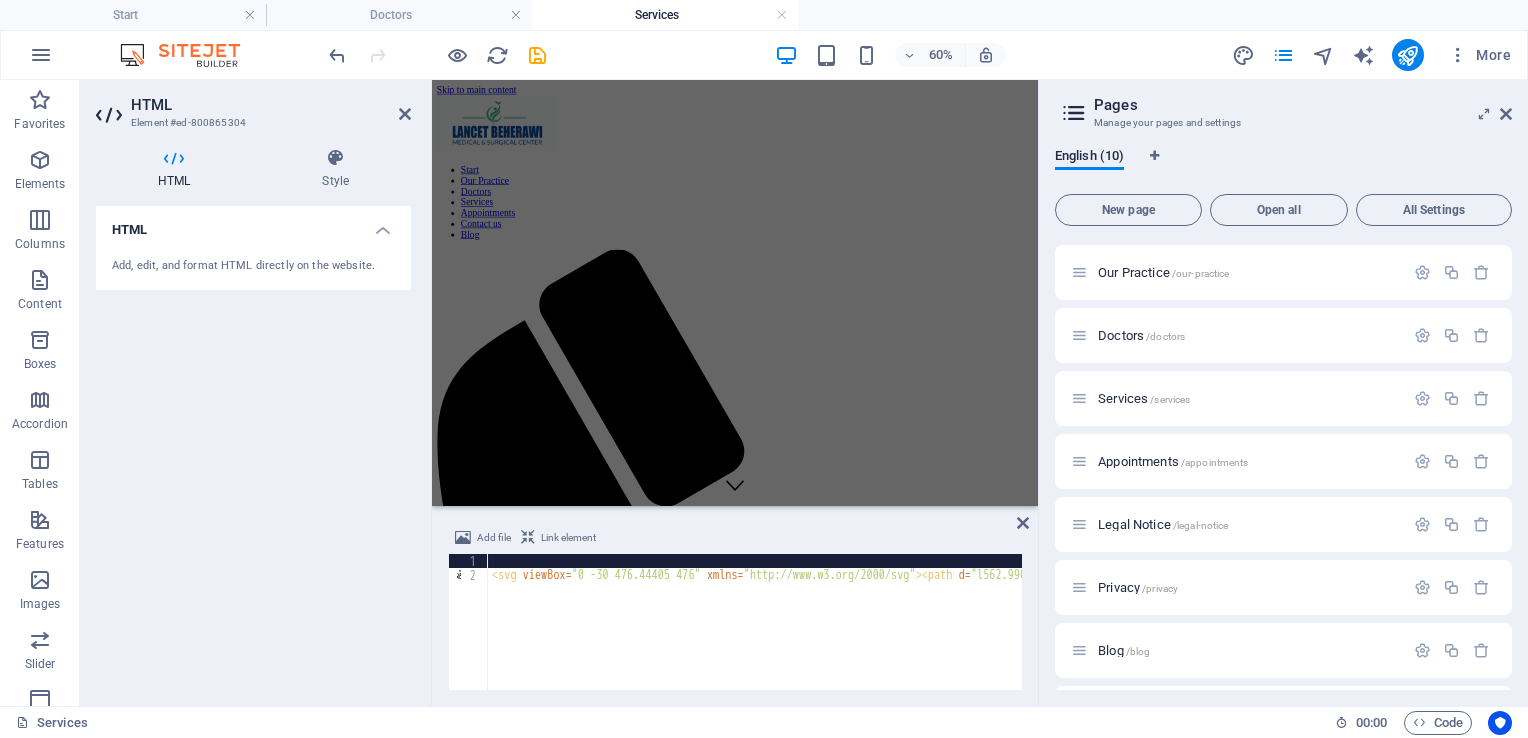 scroll, scrollTop: 592, scrollLeft: 0, axis: vertical 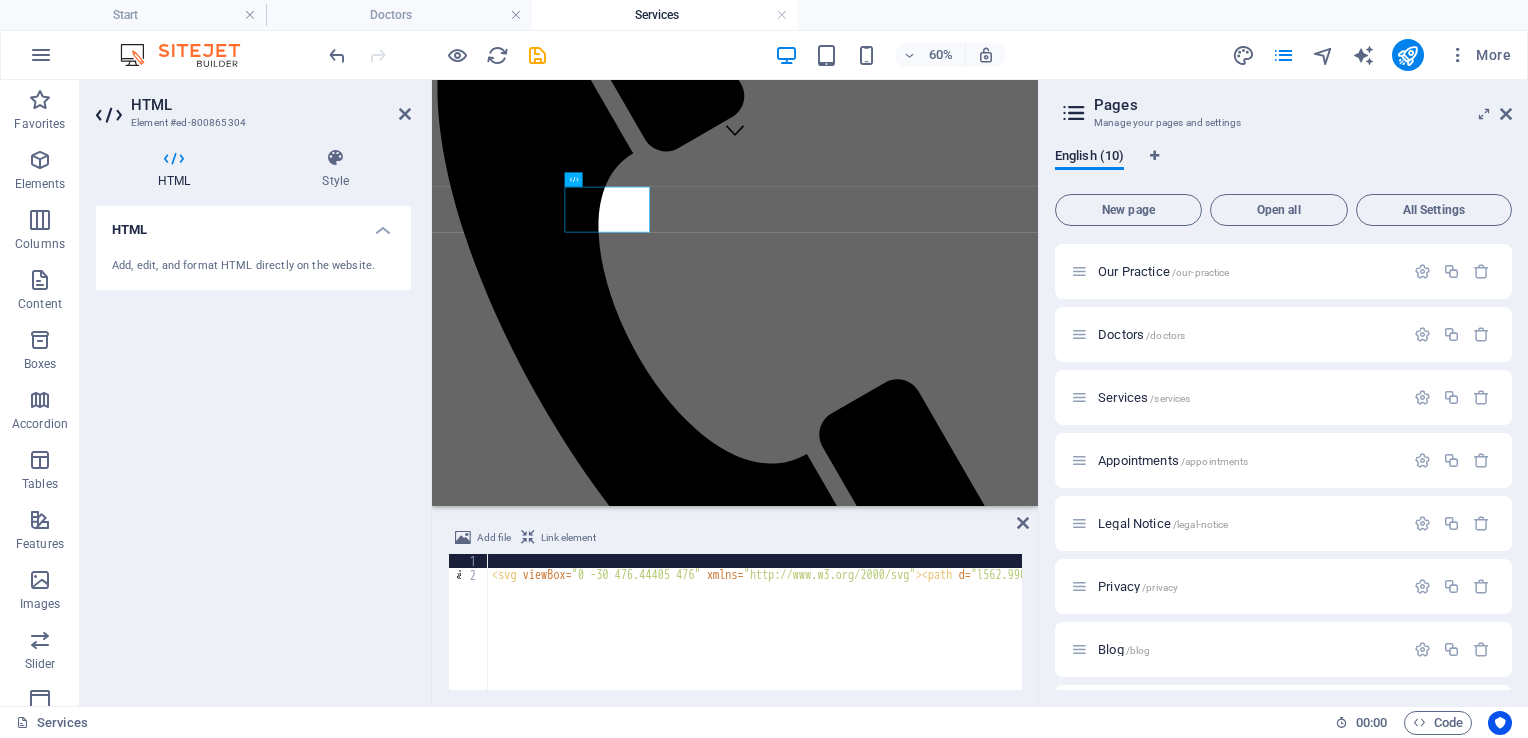 click on "Services" at bounding box center (665, 15) 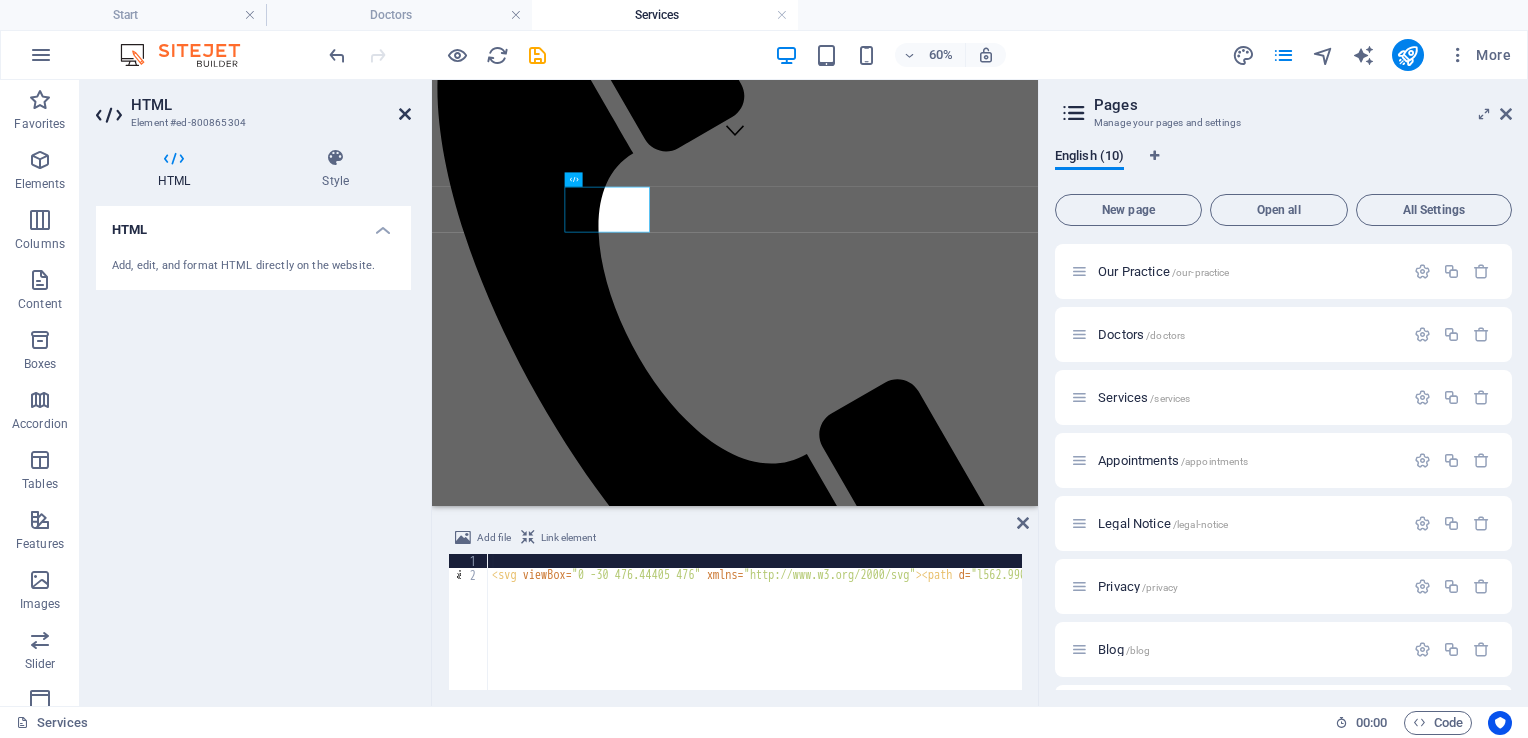 click at bounding box center [405, 114] 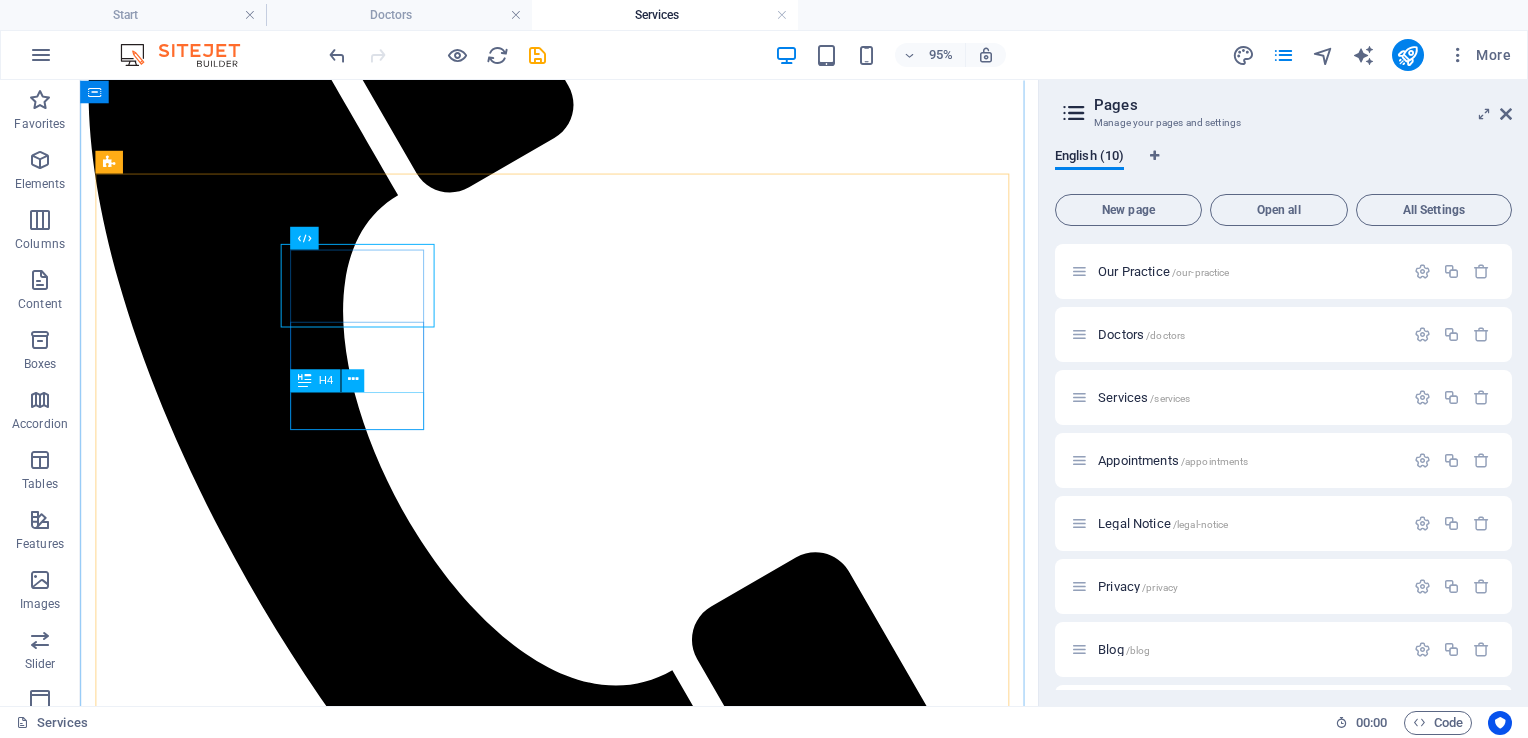 click on "Open Service" at bounding box center [584, 3993] 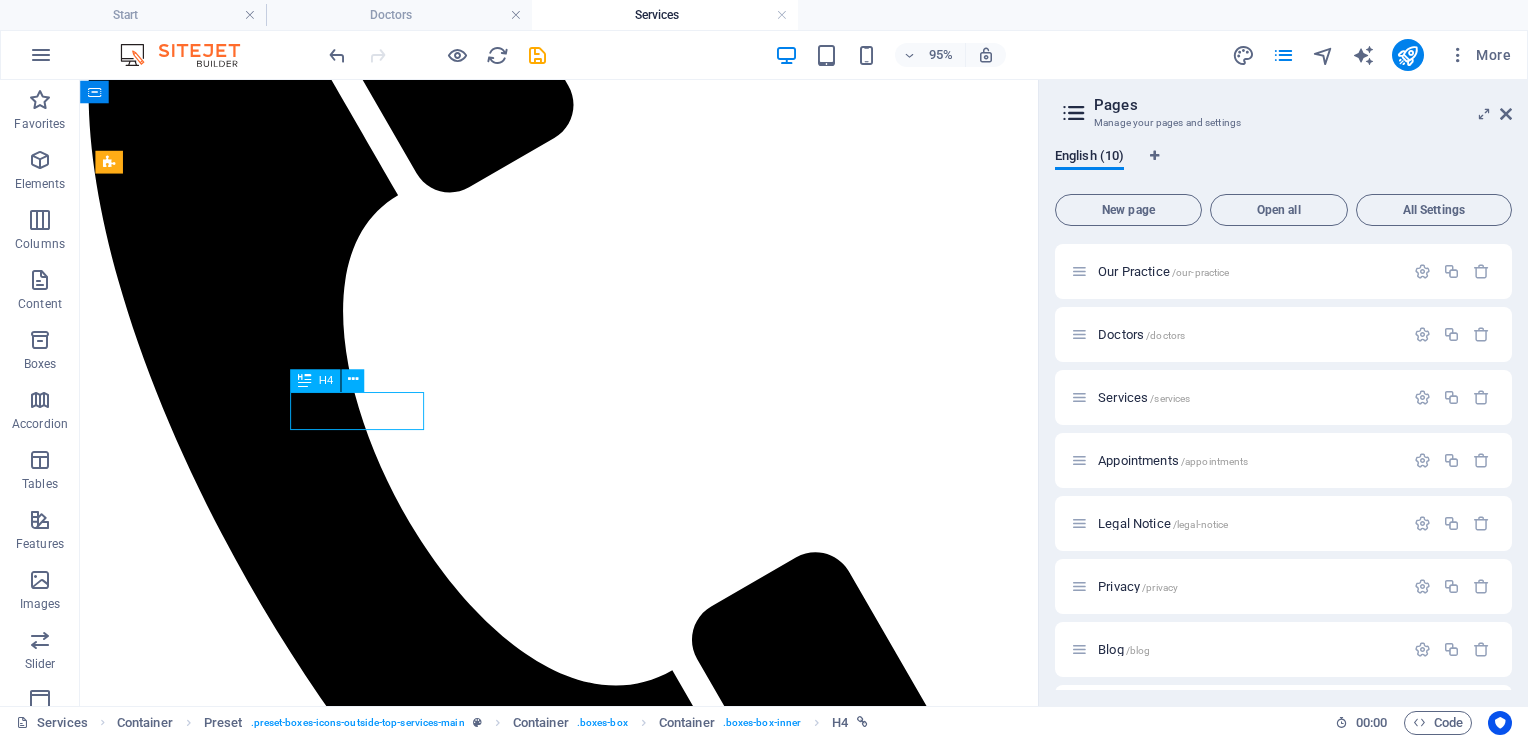 click on "Open Service" at bounding box center [584, 3993] 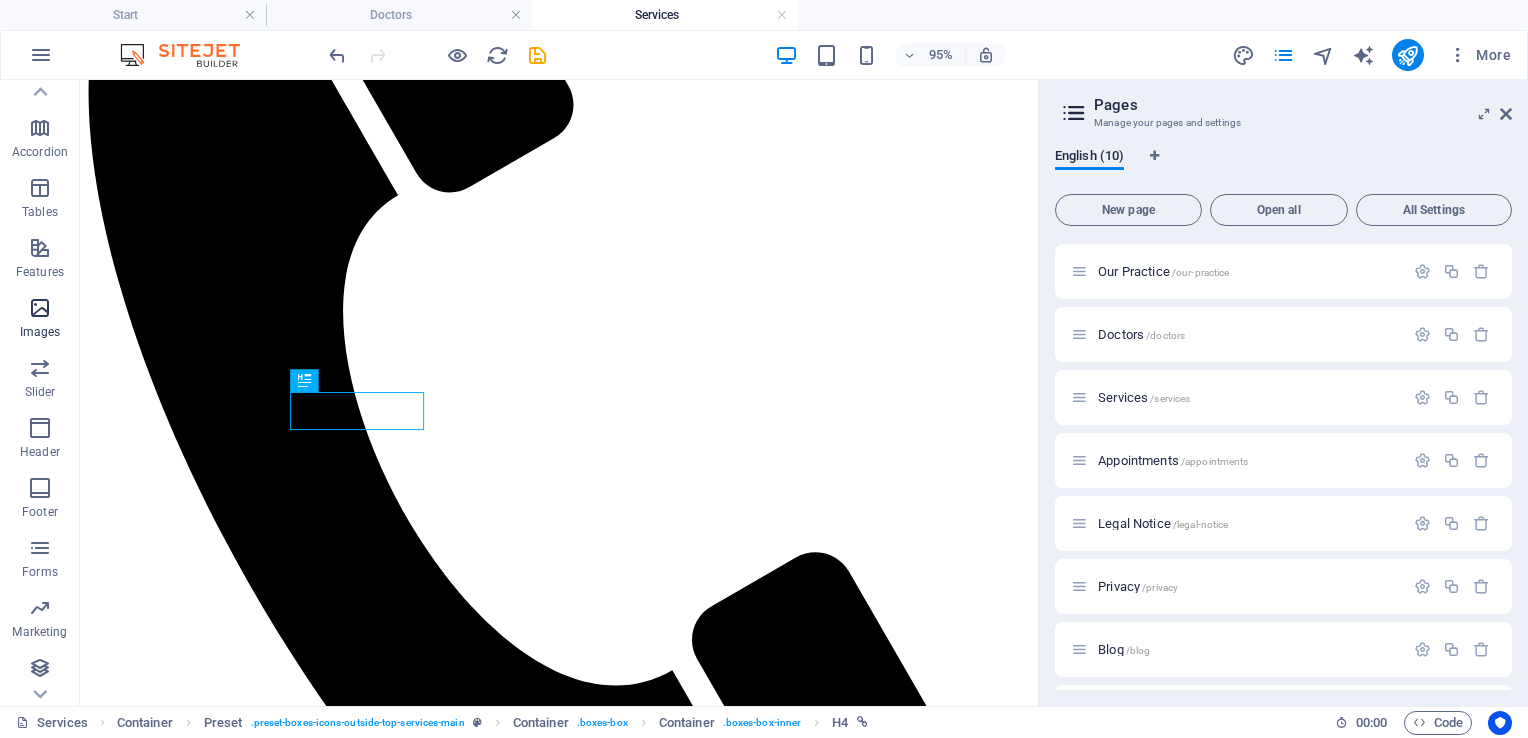 scroll, scrollTop: 273, scrollLeft: 0, axis: vertical 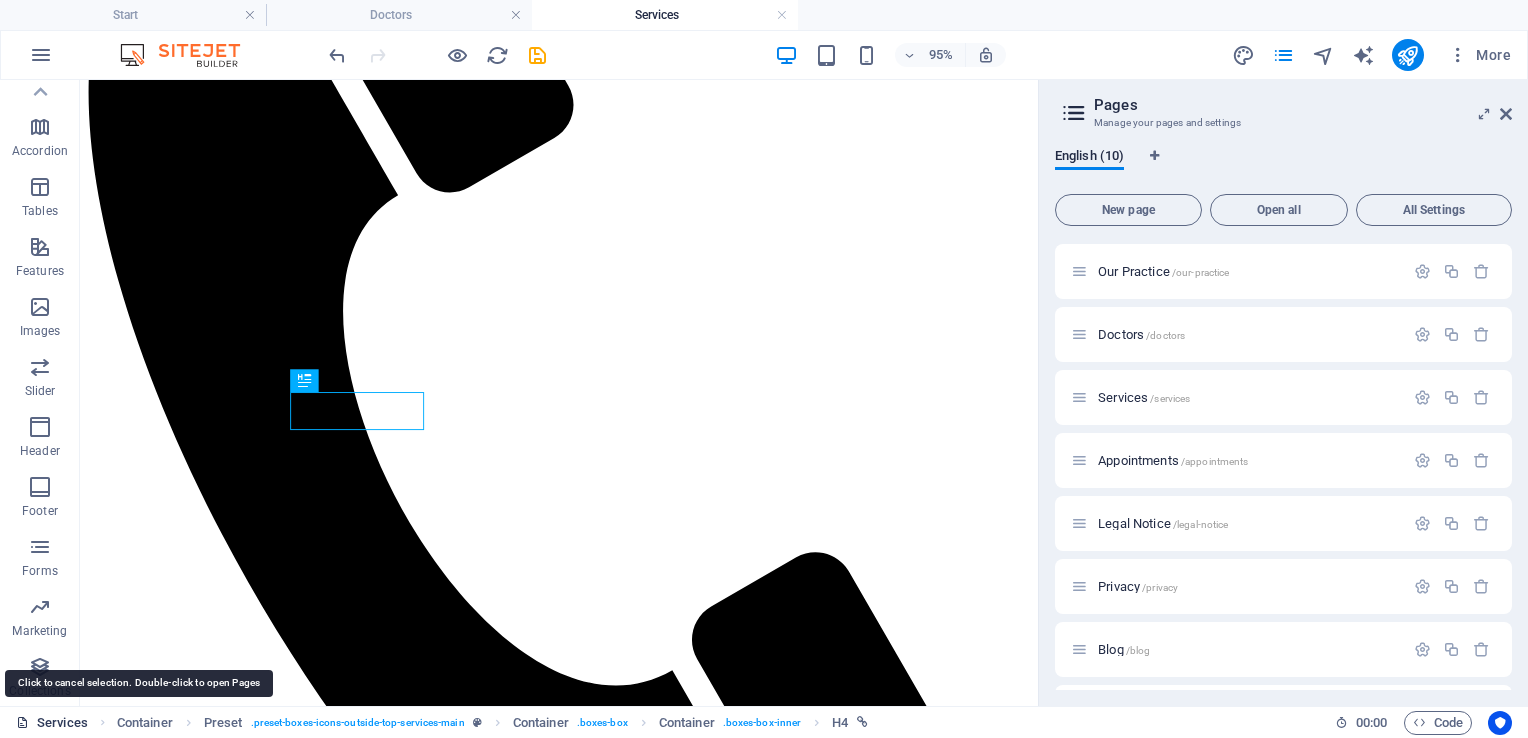 click on "Services" at bounding box center (52, 723) 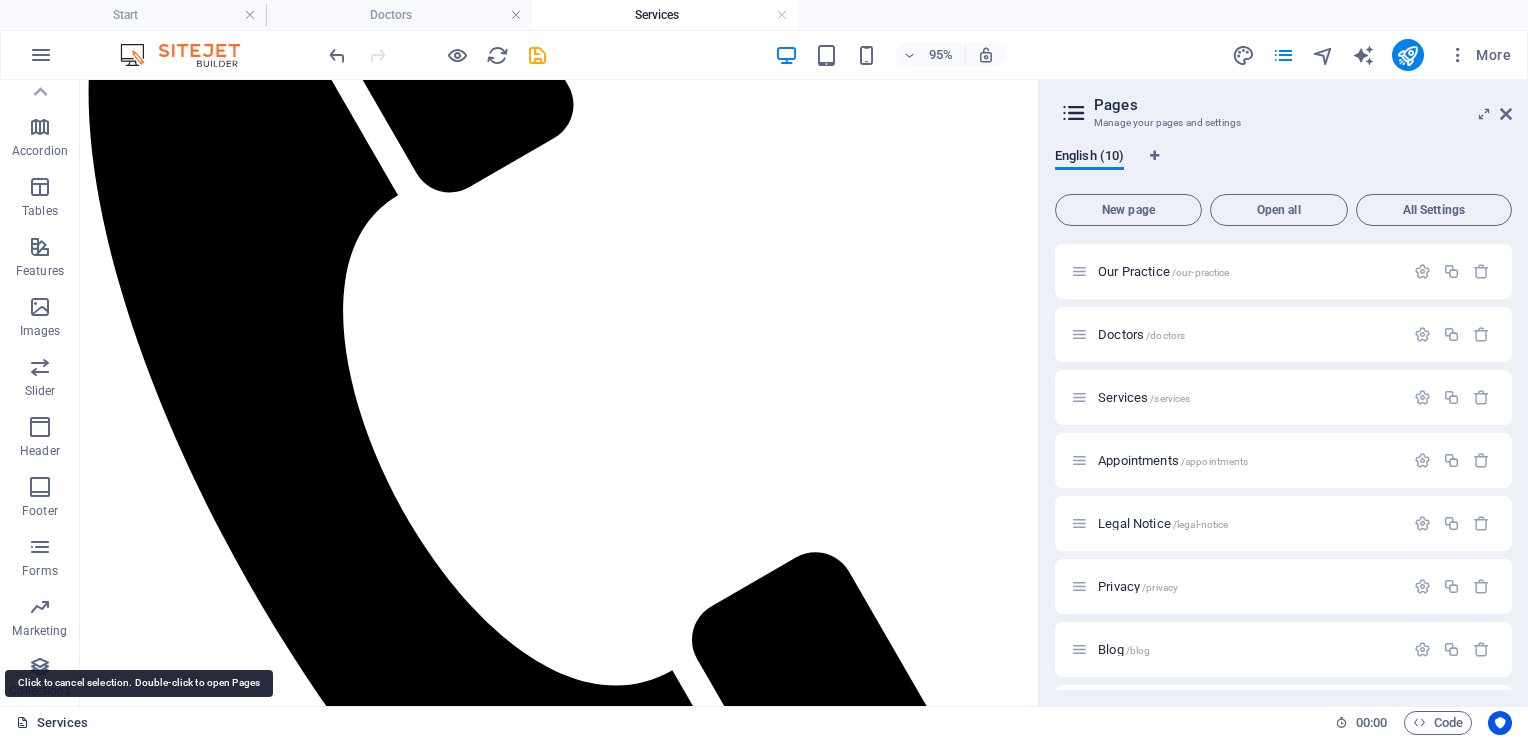click on "Services" at bounding box center (52, 723) 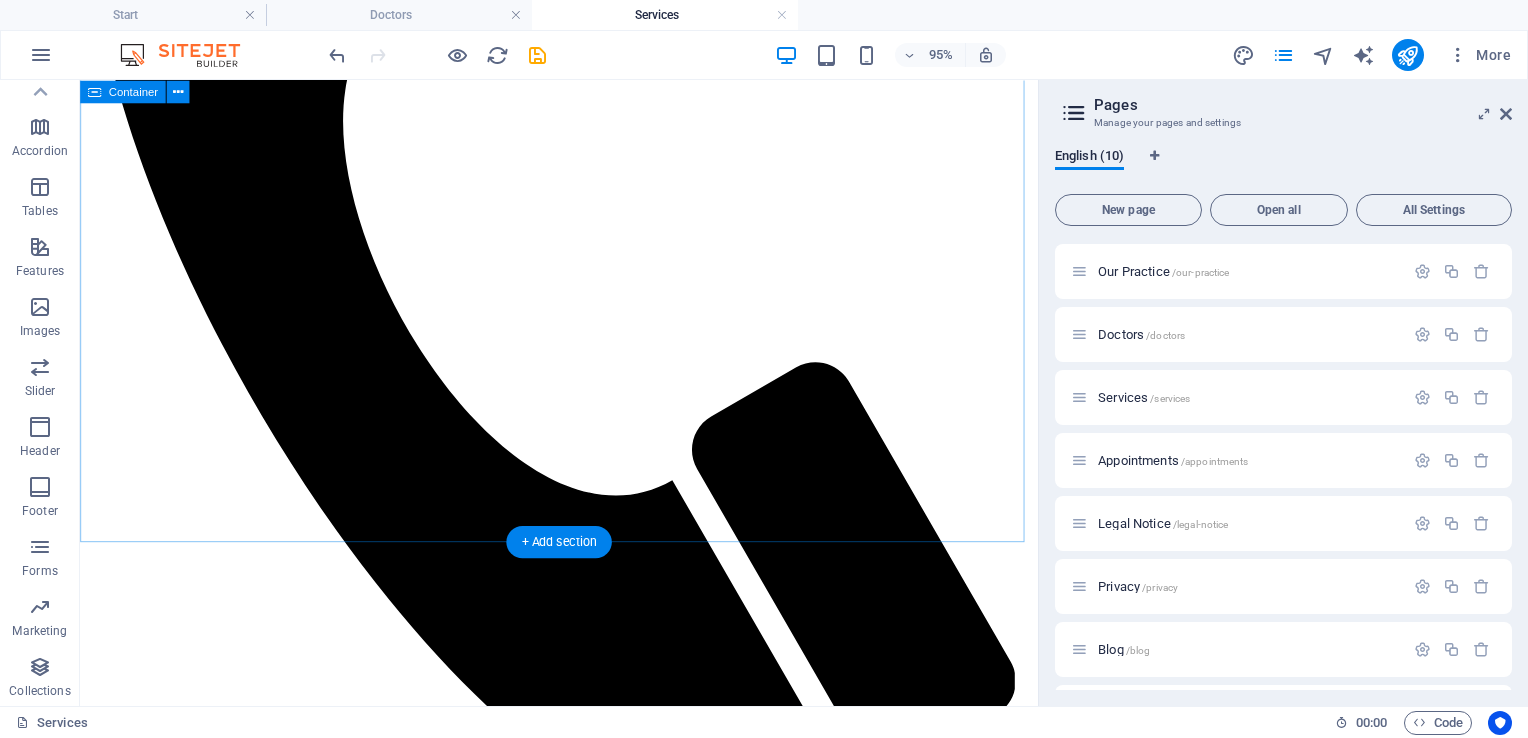 scroll, scrollTop: 783, scrollLeft: 0, axis: vertical 